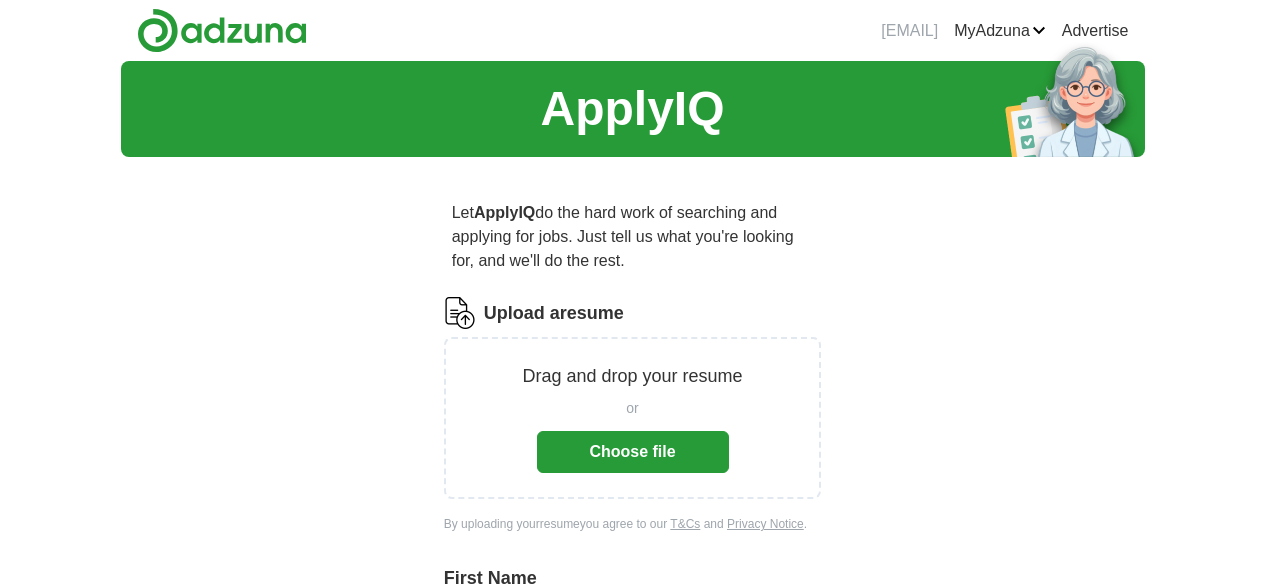 scroll, scrollTop: 0, scrollLeft: 0, axis: both 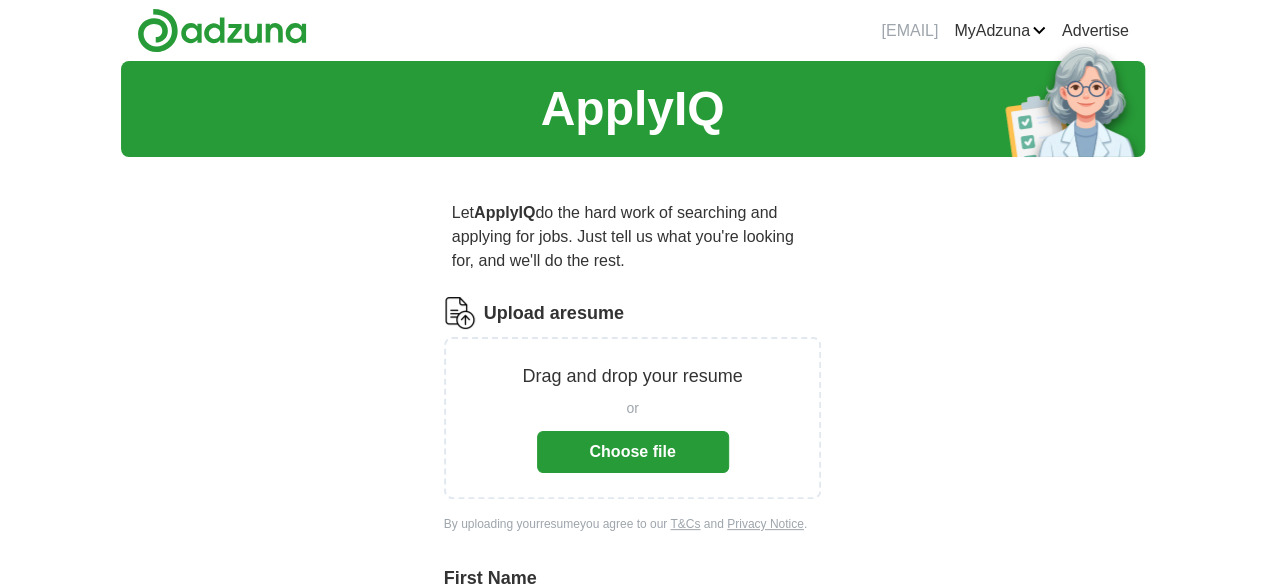 click on "Choose file" at bounding box center [633, 452] 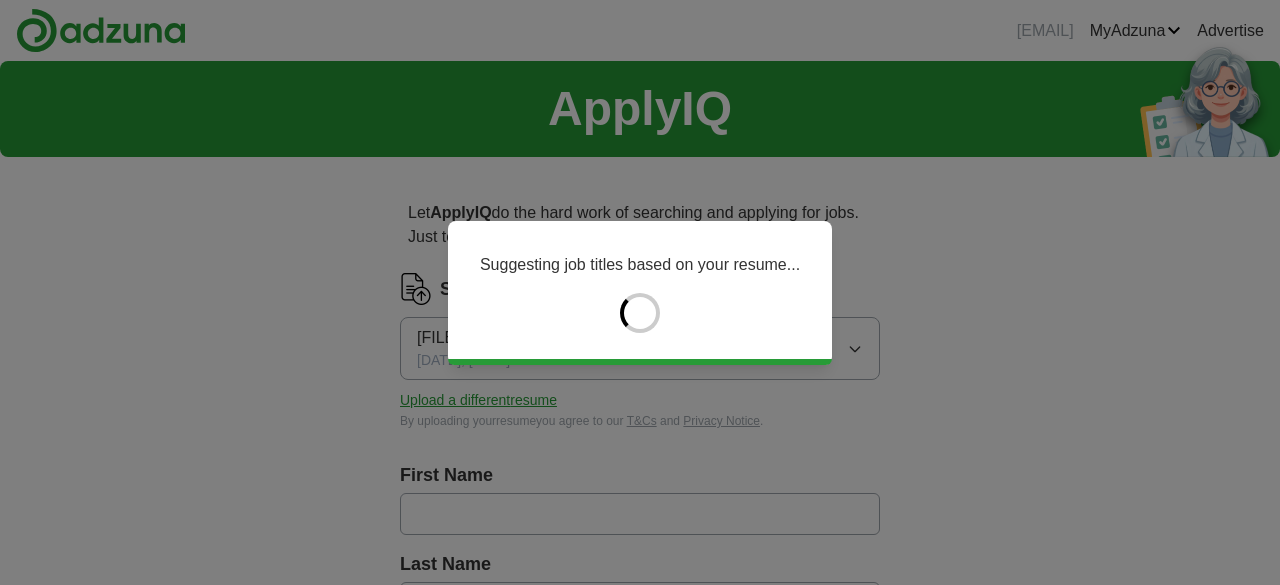 type on "******" 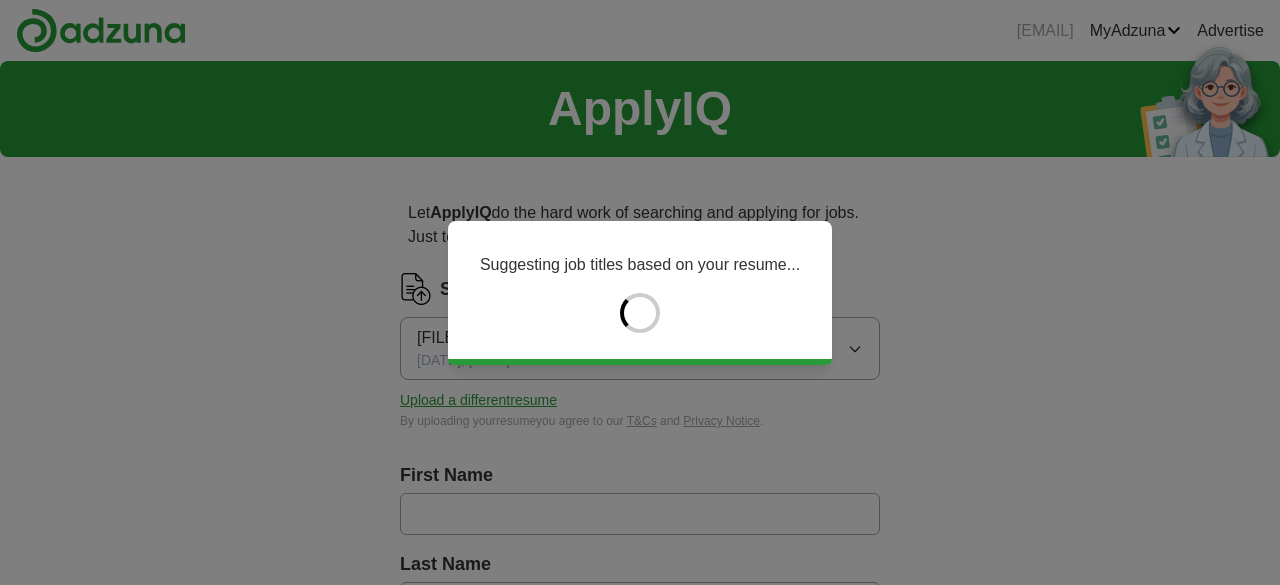 type on "******" 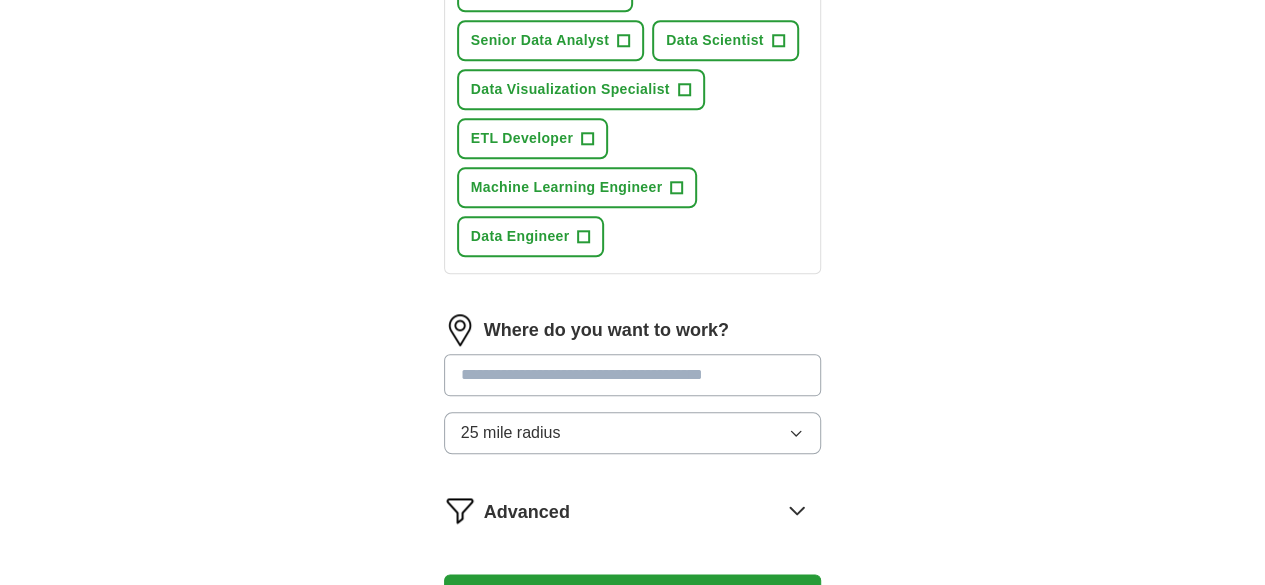 scroll, scrollTop: 955, scrollLeft: 0, axis: vertical 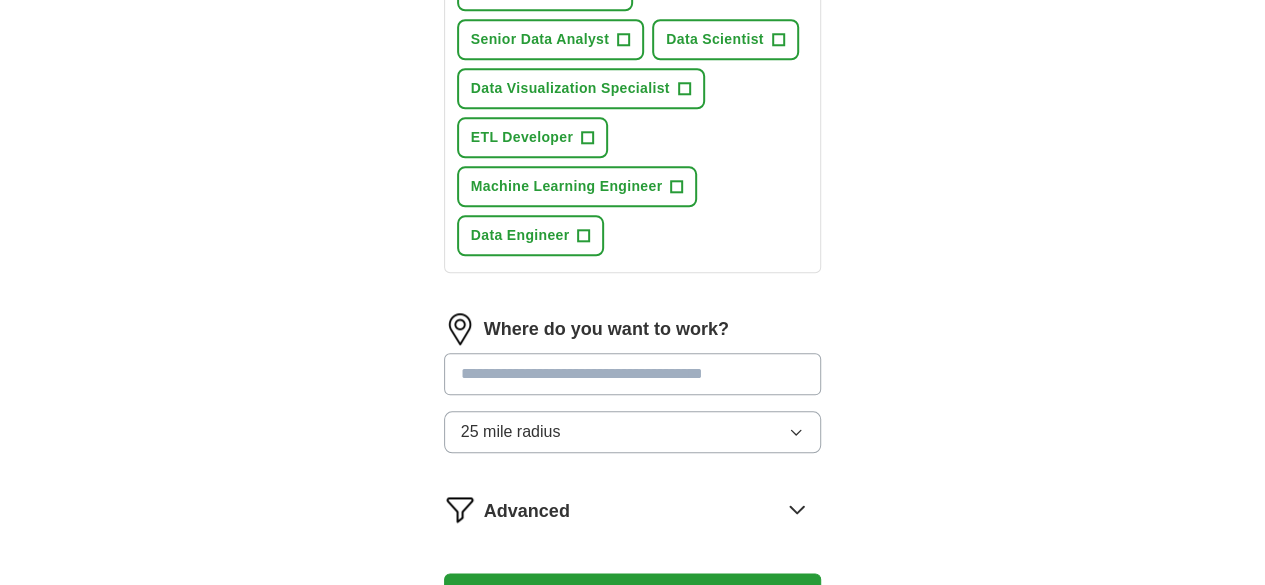 click at bounding box center (633, 374) 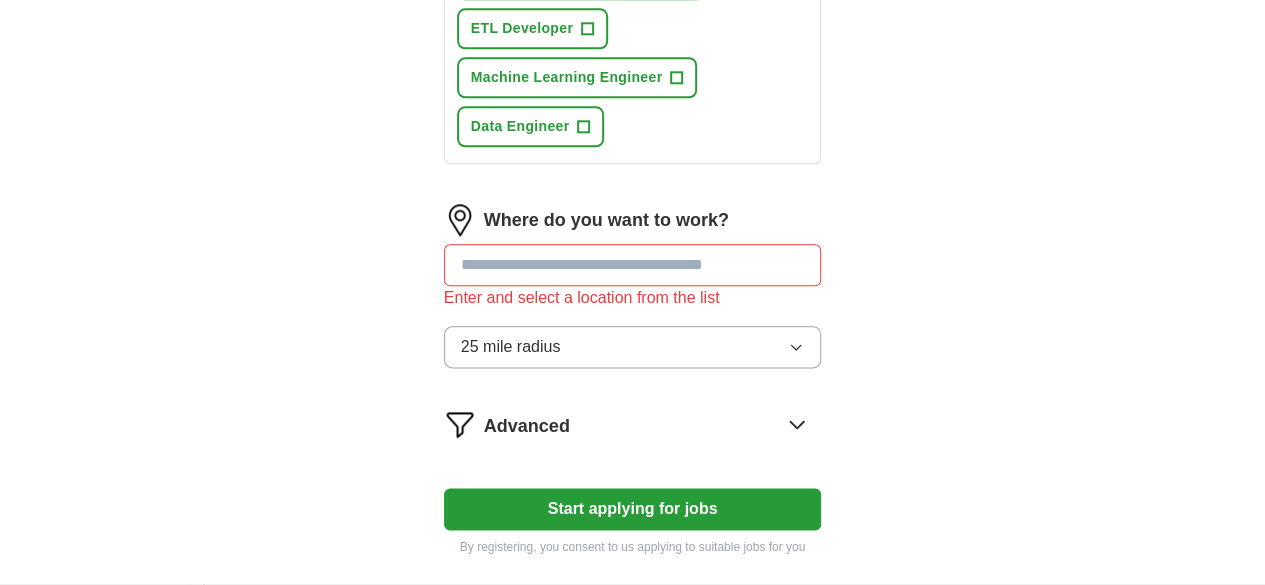 click on "Start applying for jobs" at bounding box center [633, 509] 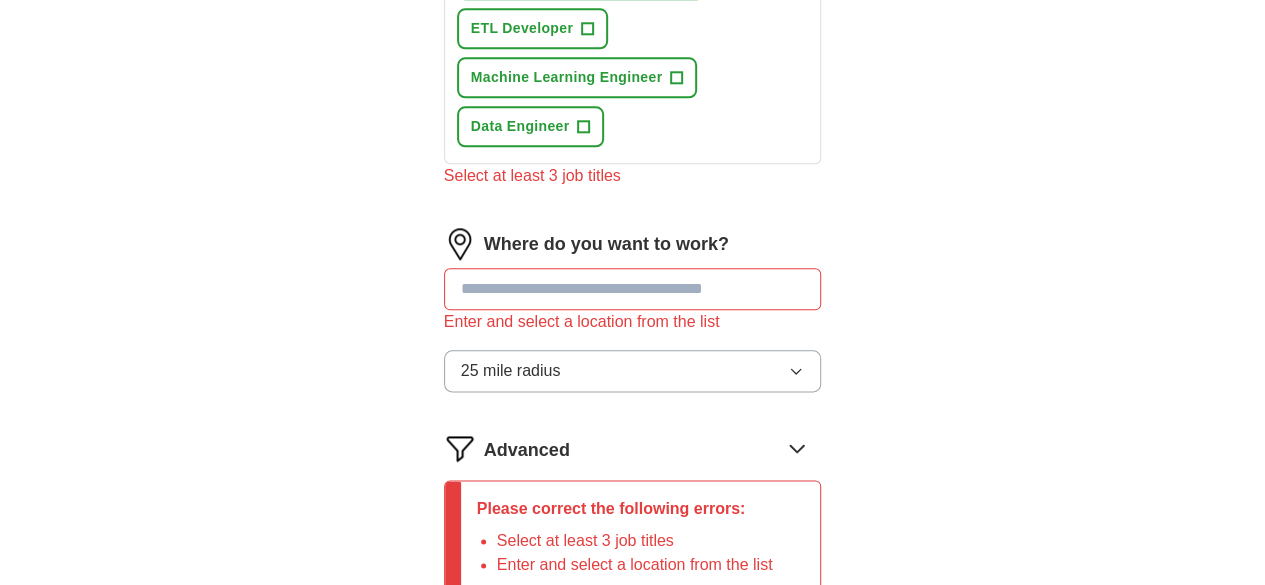 click at bounding box center (633, 289) 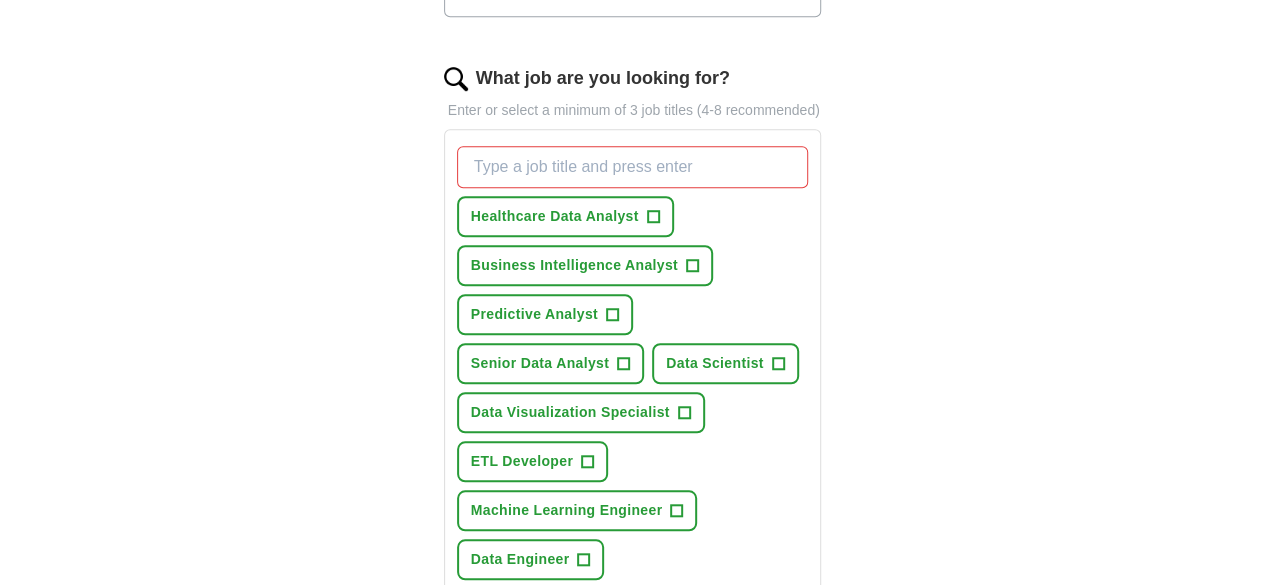 scroll, scrollTop: 630, scrollLeft: 0, axis: vertical 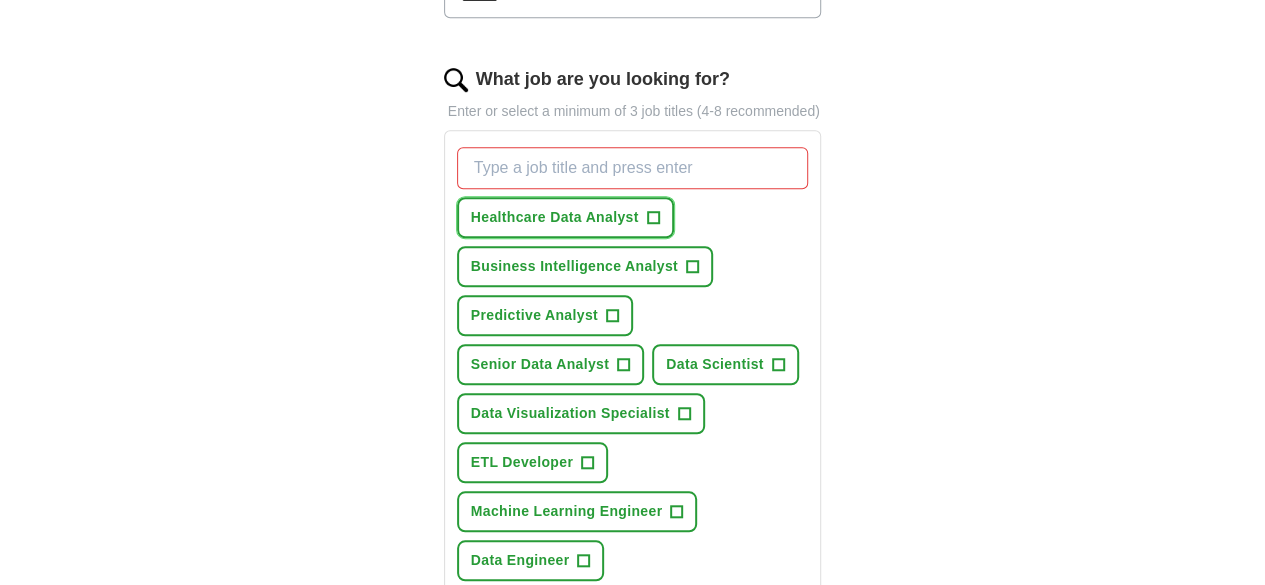 click on "Healthcare Data Analyst" at bounding box center (555, 217) 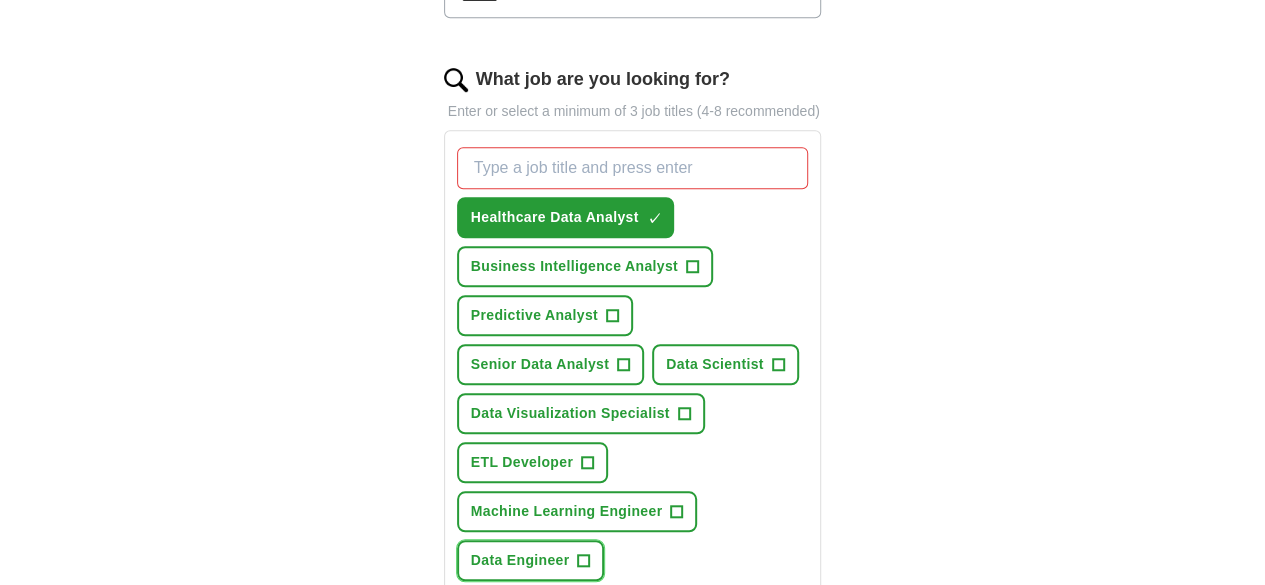 click on "Data Engineer +" at bounding box center [531, 560] 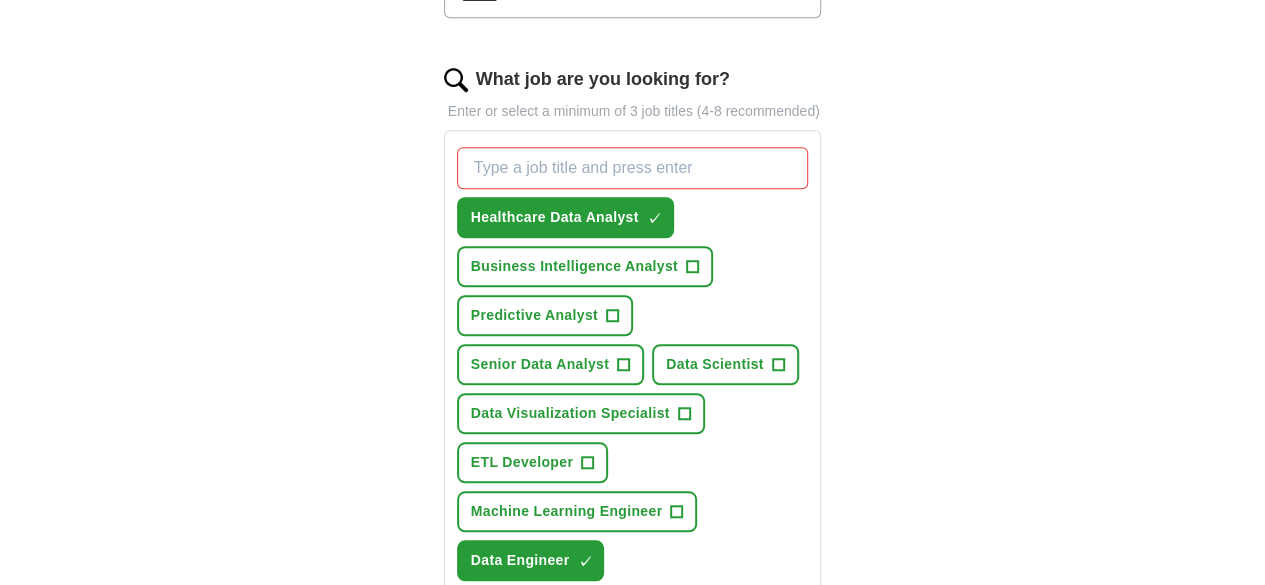click on "[JOB_TITLE] ✓ × [JOB_TITLE] + [JOB_TITLE] + [JOB_TITLE] + [JOB_TITLE] + [JOB_TITLE] + [JOB_TITLE] + [JOB_TITLE] + [JOB_TITLE] ✓ ×" at bounding box center (633, 364) 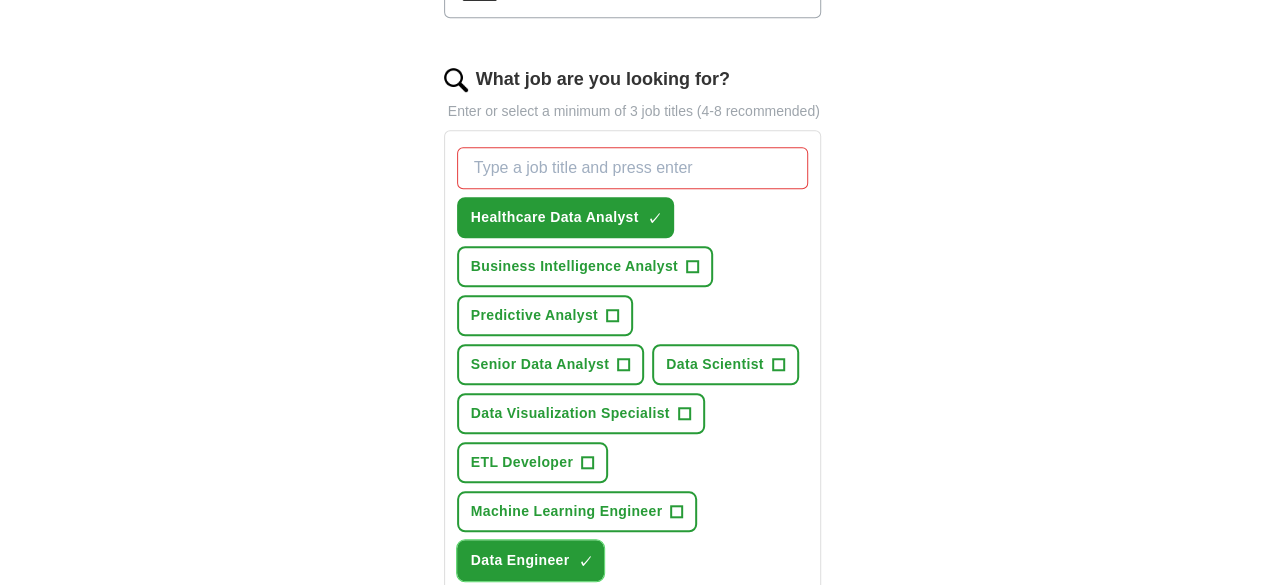 click on "×" at bounding box center [0, 0] 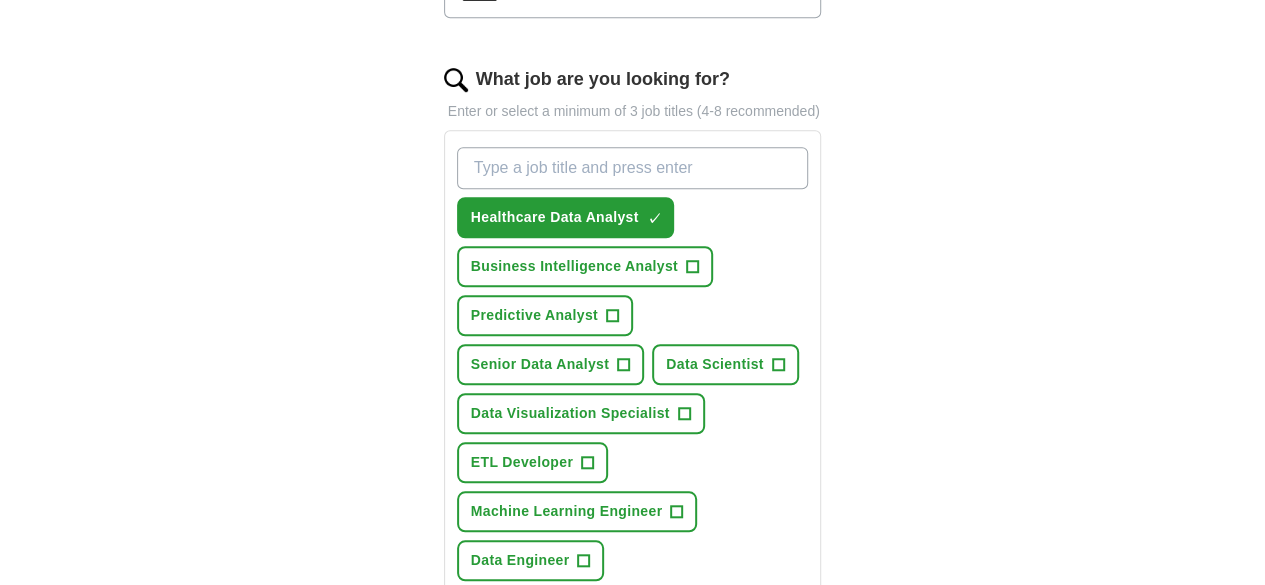click on "What job are you looking for?" at bounding box center [633, 168] 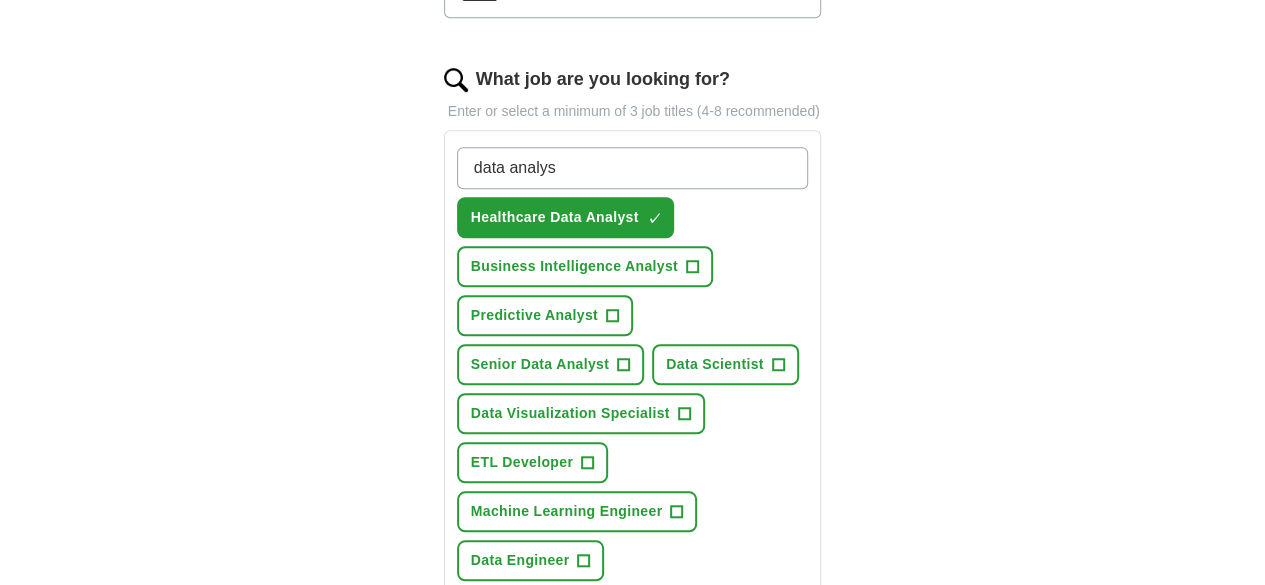 type on "data analyst" 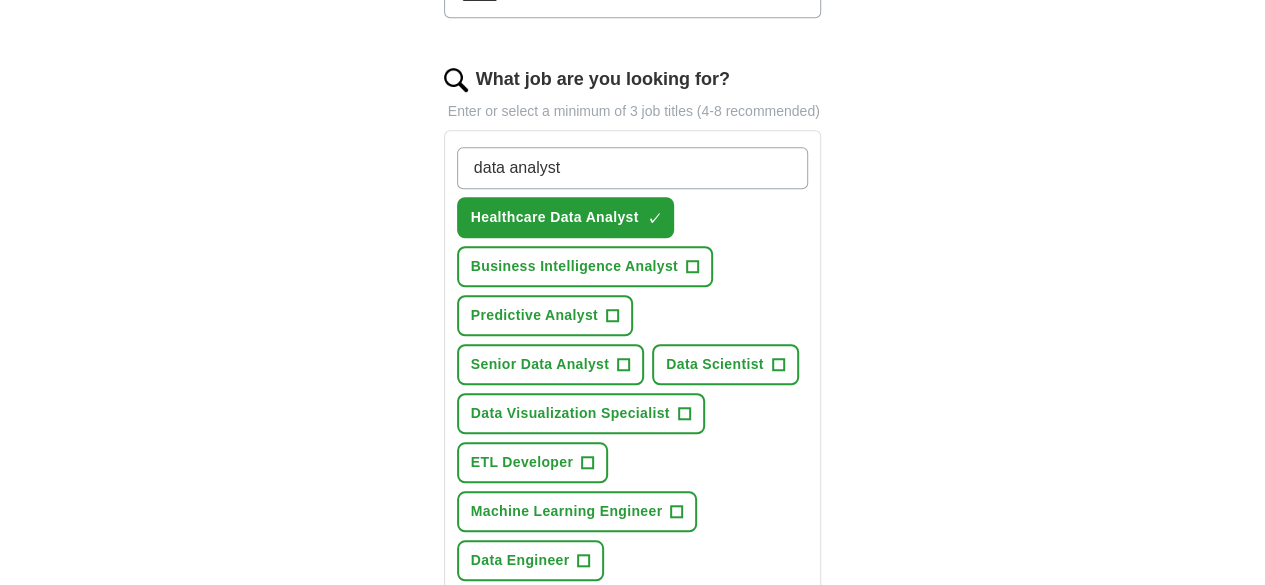 type 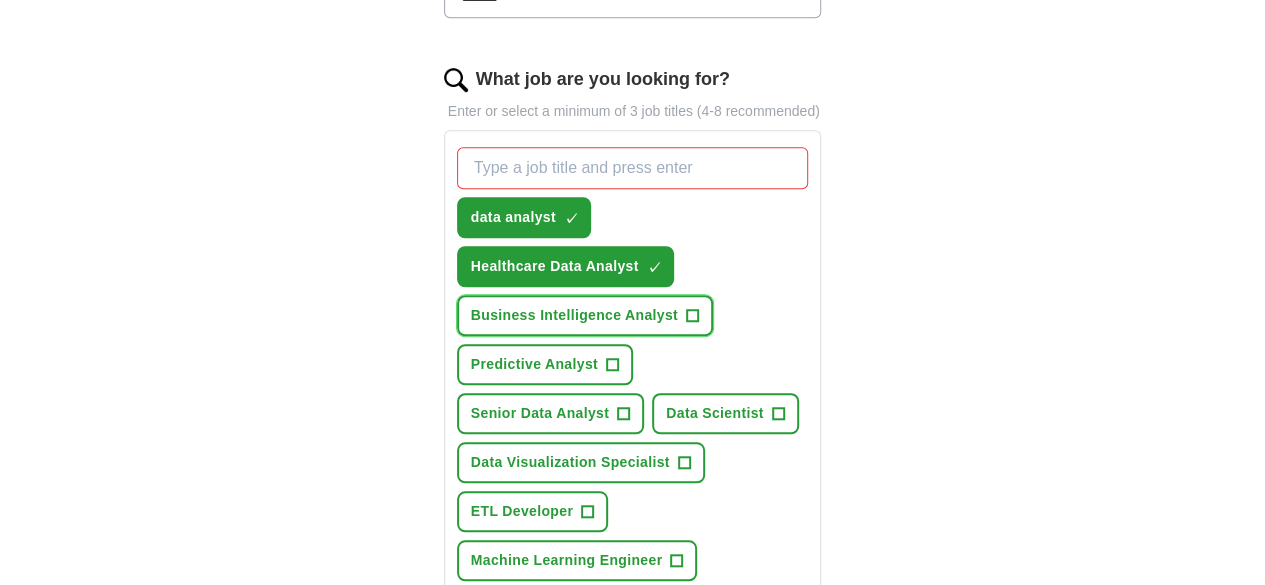 click on "Business Intelligence Analyst" at bounding box center (574, 315) 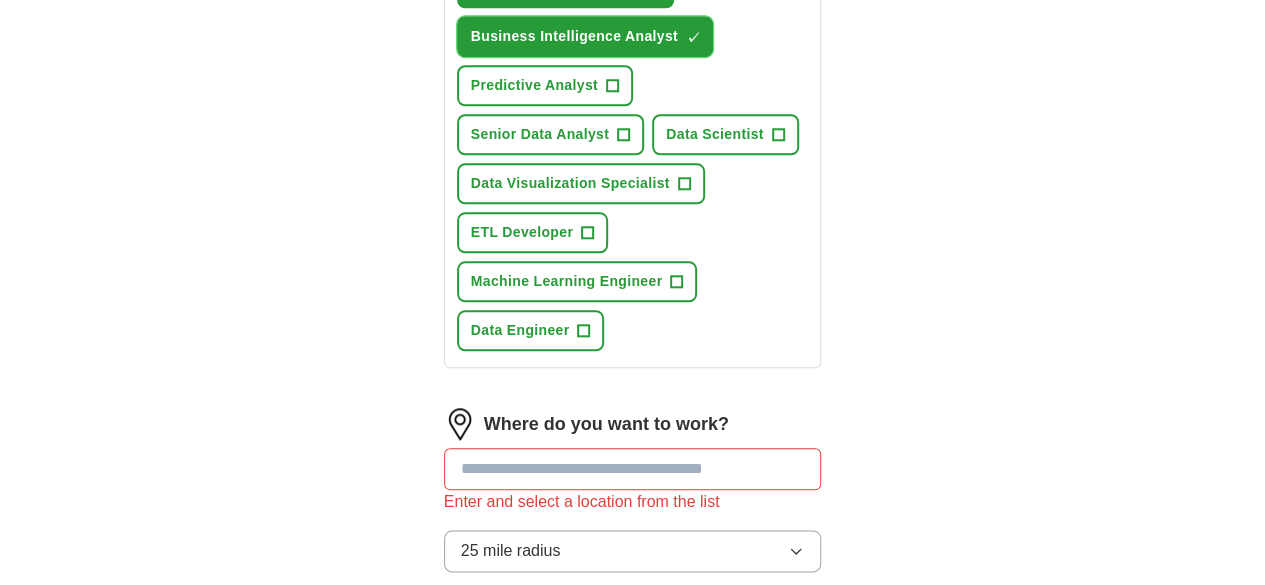scroll, scrollTop: 910, scrollLeft: 0, axis: vertical 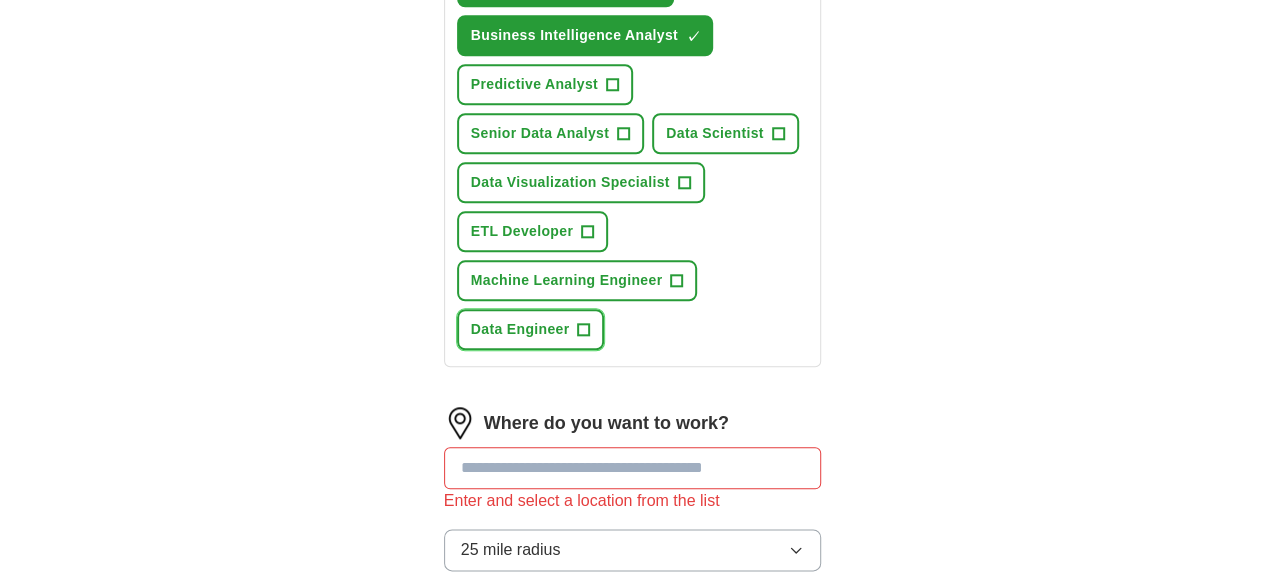 click on "Data Engineer" at bounding box center (520, 329) 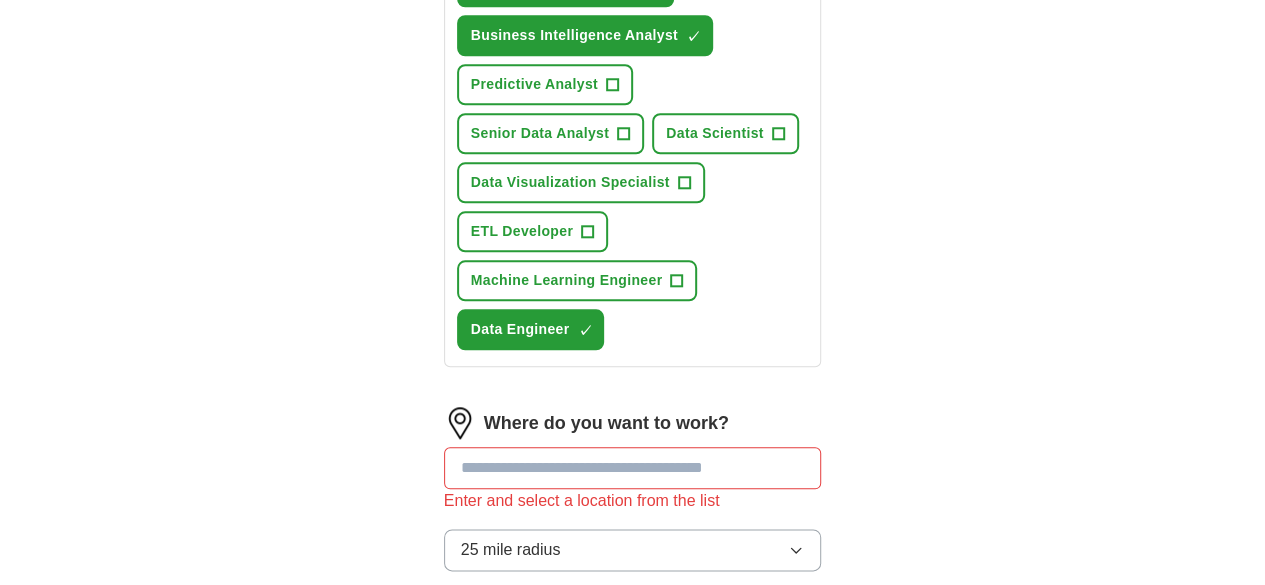 click at bounding box center (633, 468) 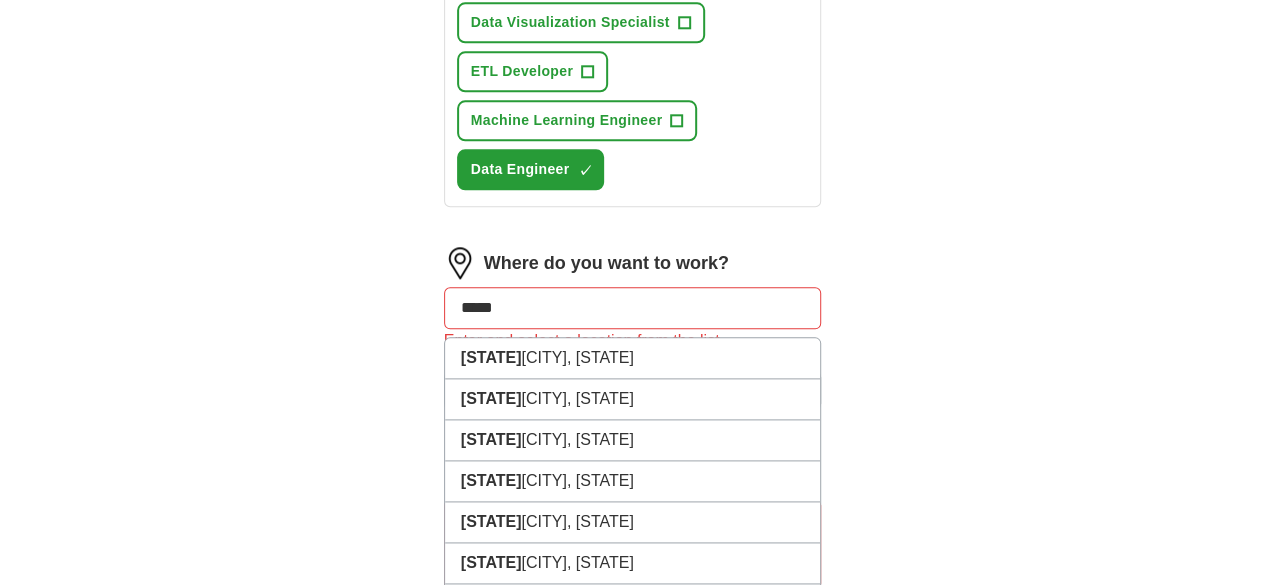 scroll, scrollTop: 996, scrollLeft: 0, axis: vertical 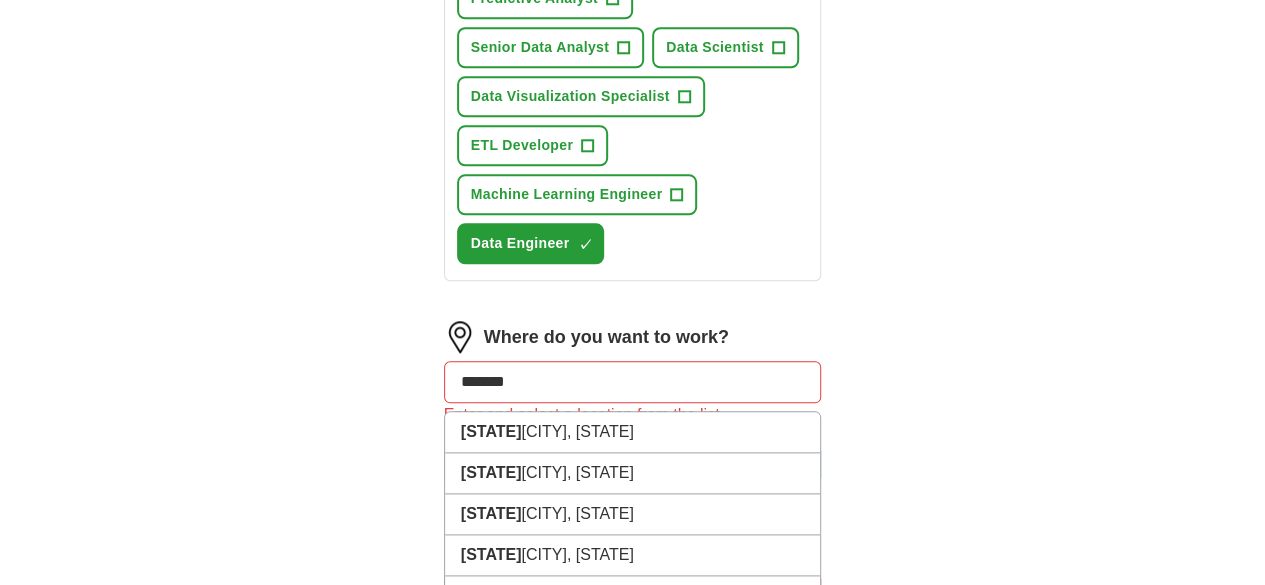 type on "********" 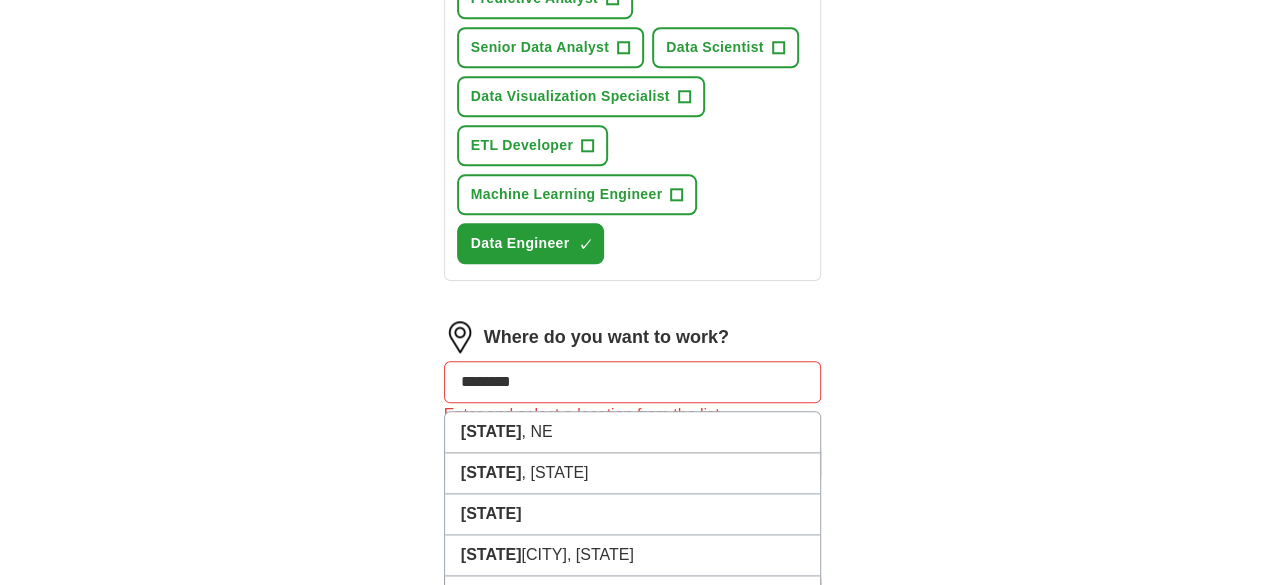 click on "[CITY] [STATE]" at bounding box center (633, 637) 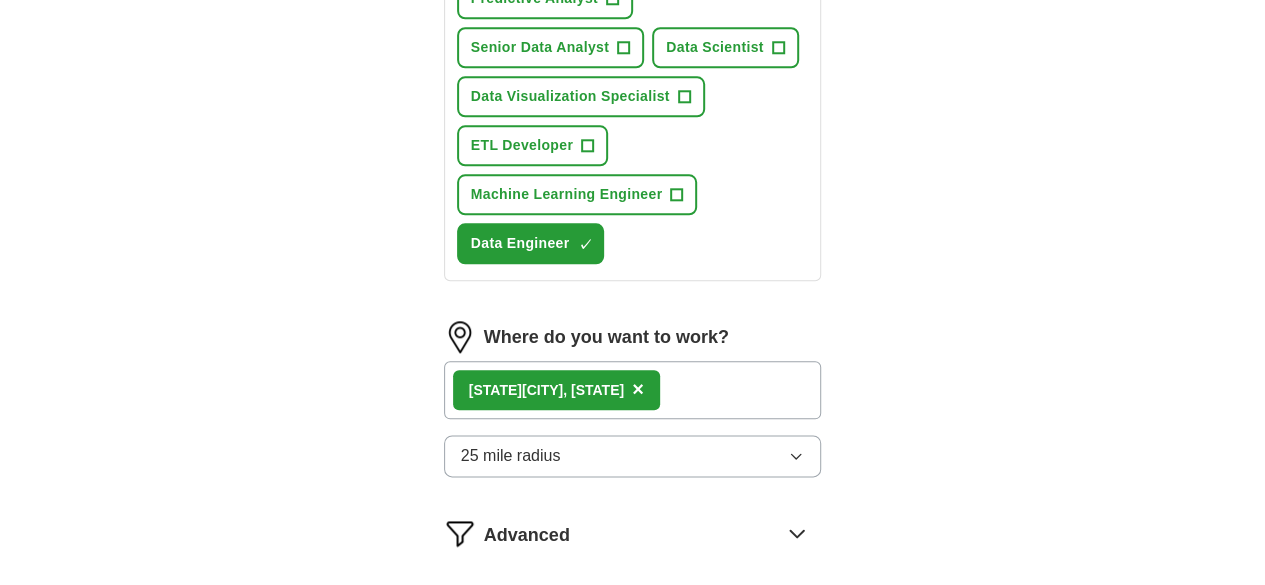 click on "[CITY] [STATE] ×" at bounding box center [633, 390] 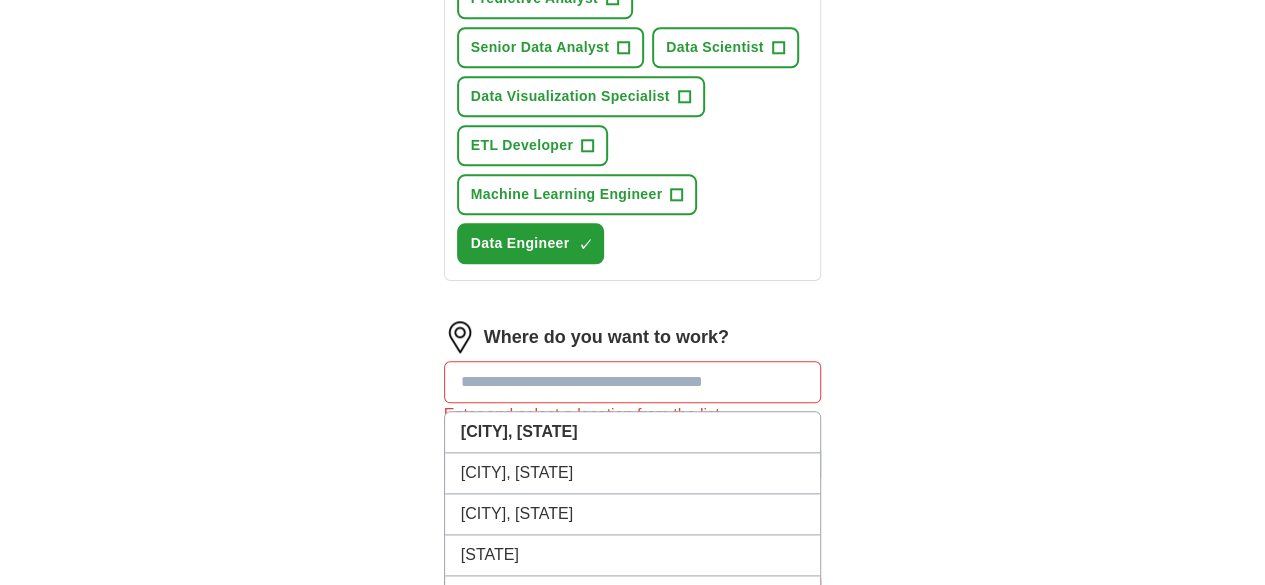 click at bounding box center (633, 382) 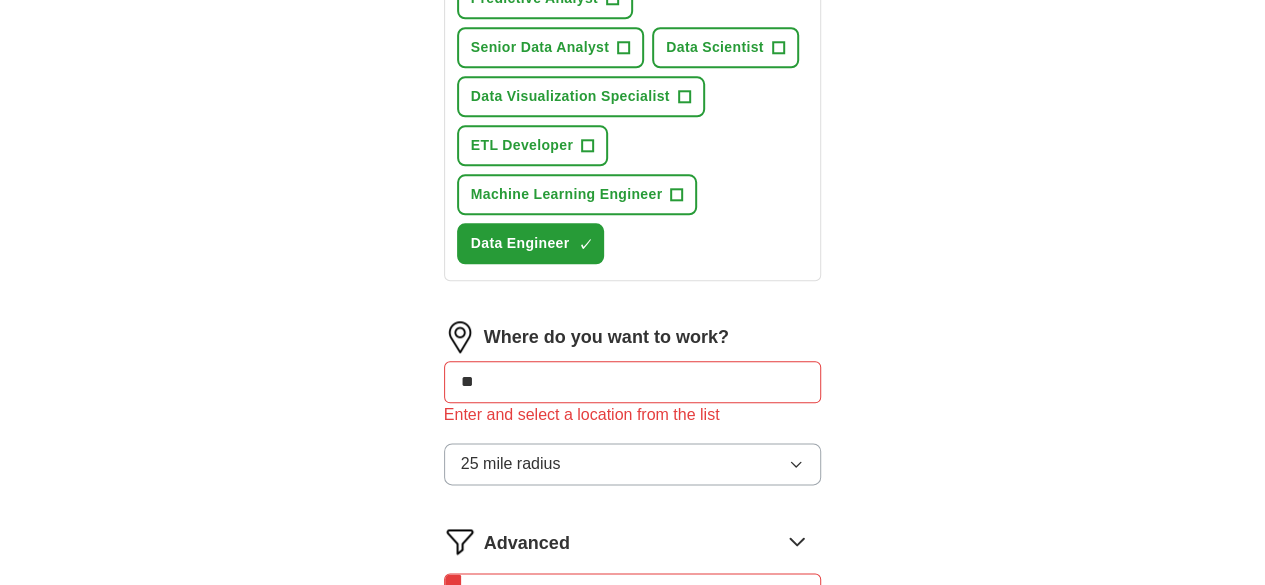 type on "***" 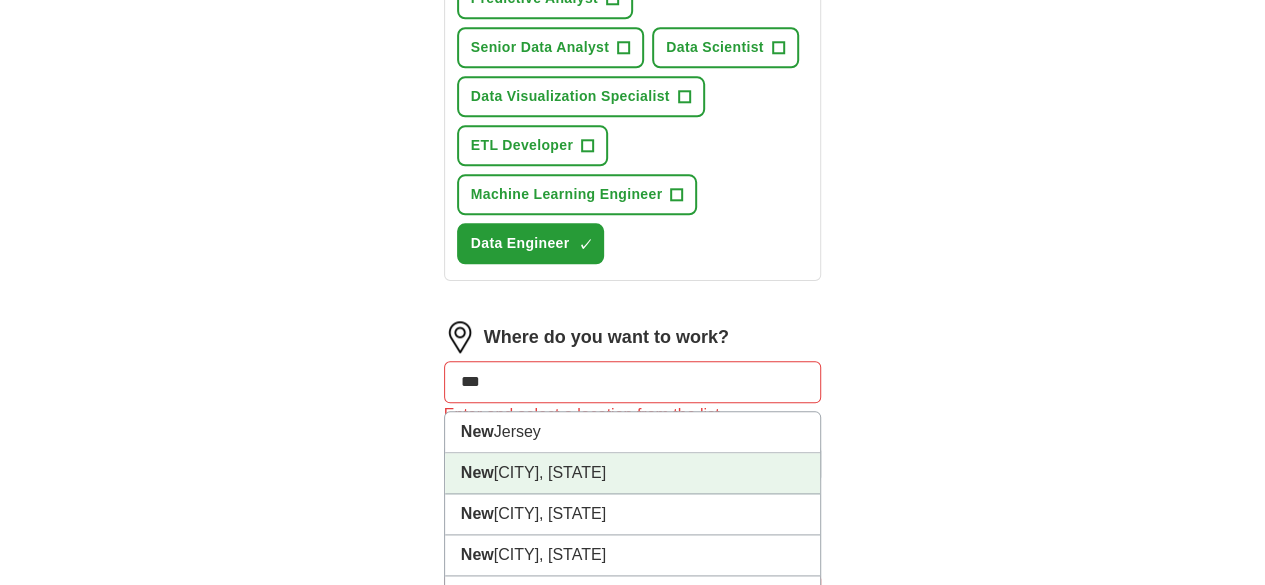 click on "[CITY], [STATE]" at bounding box center [633, 473] 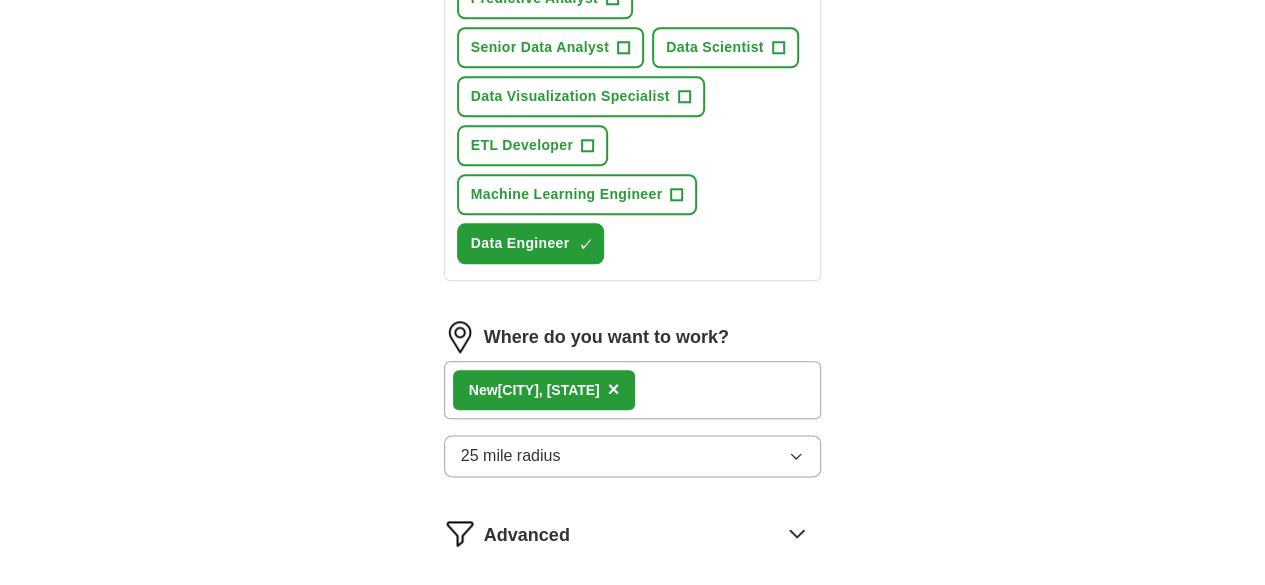click on "25 mile radius" at bounding box center (633, 456) 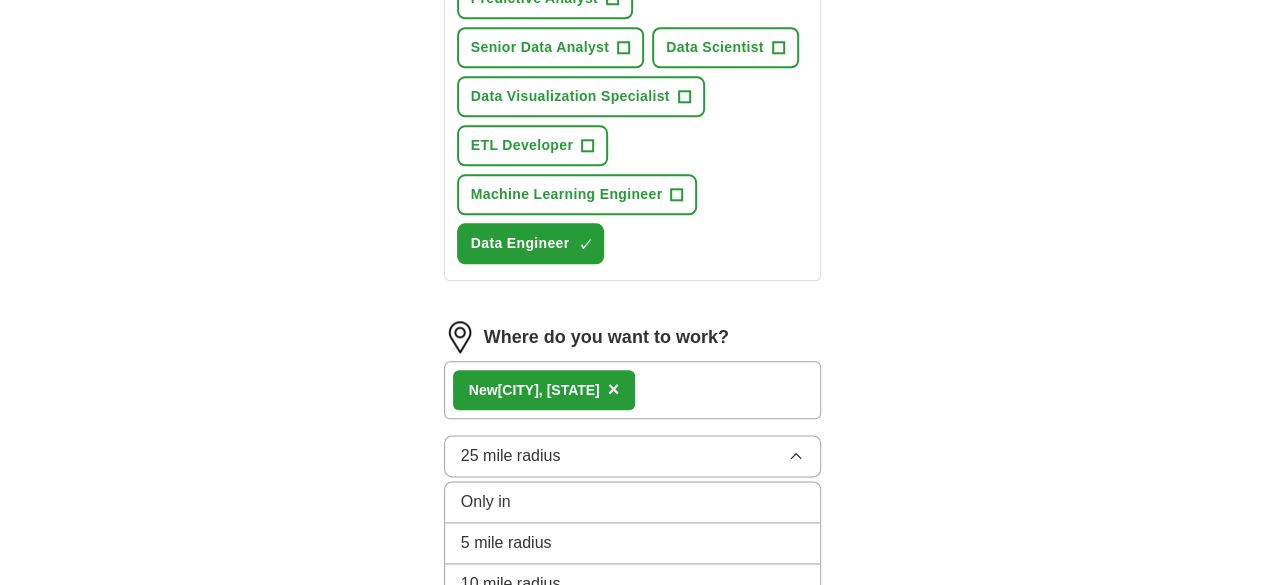 click on "100 mile radius" at bounding box center (515, 710) 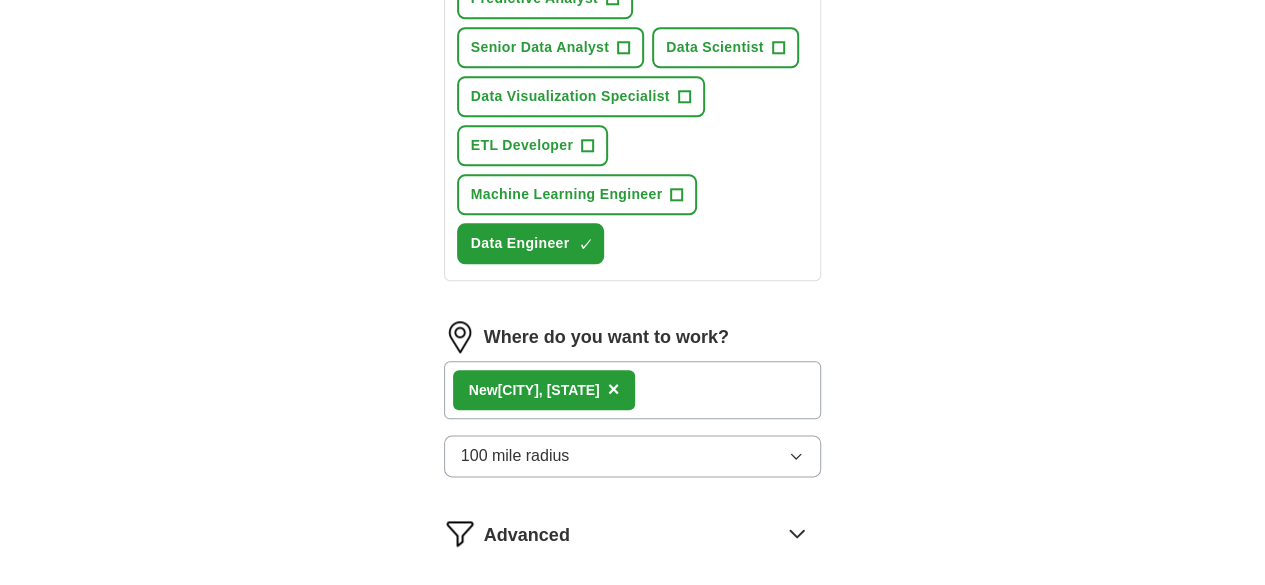 click on "100 mile radius" at bounding box center [515, 456] 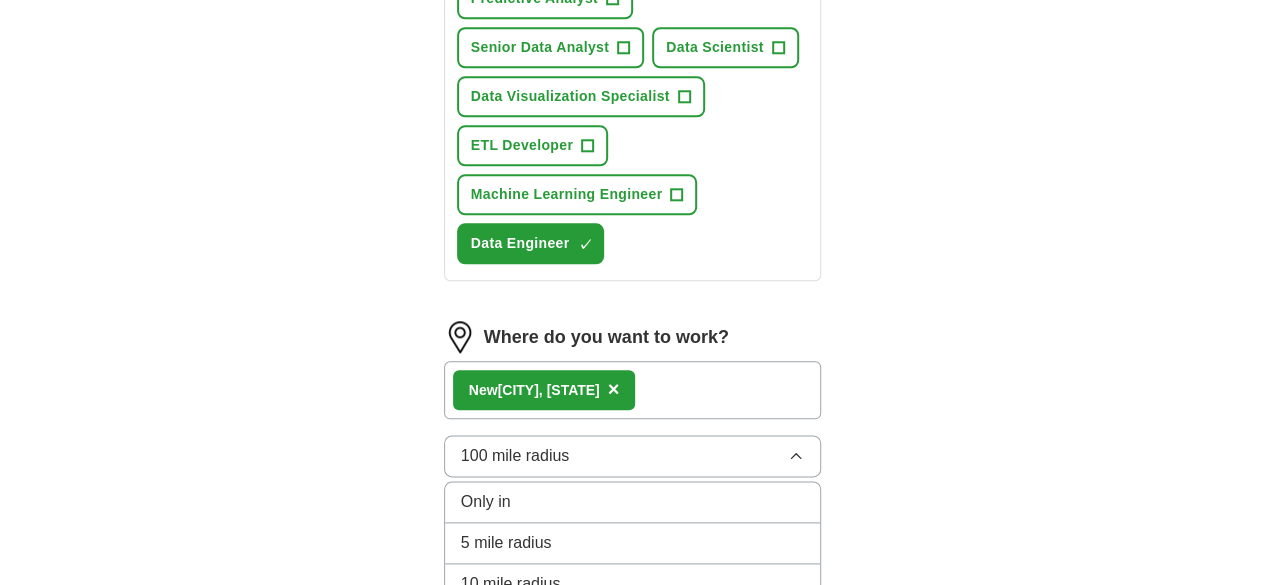 click on "25 mile radius" at bounding box center (633, 625) 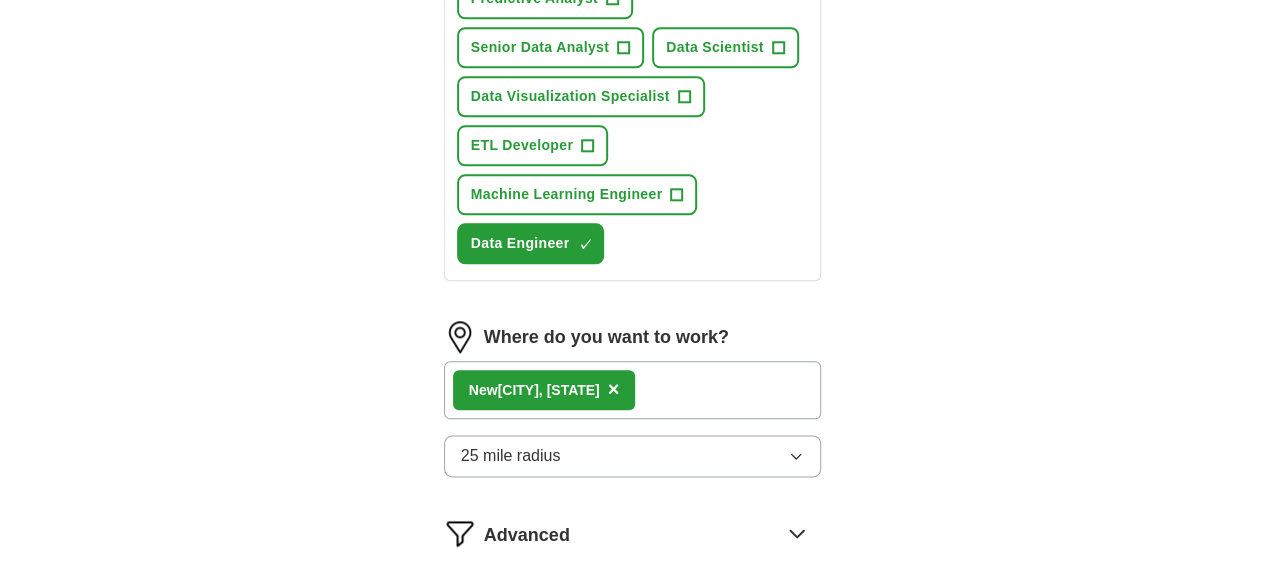click on "Start applying for jobs" at bounding box center [633, 618] 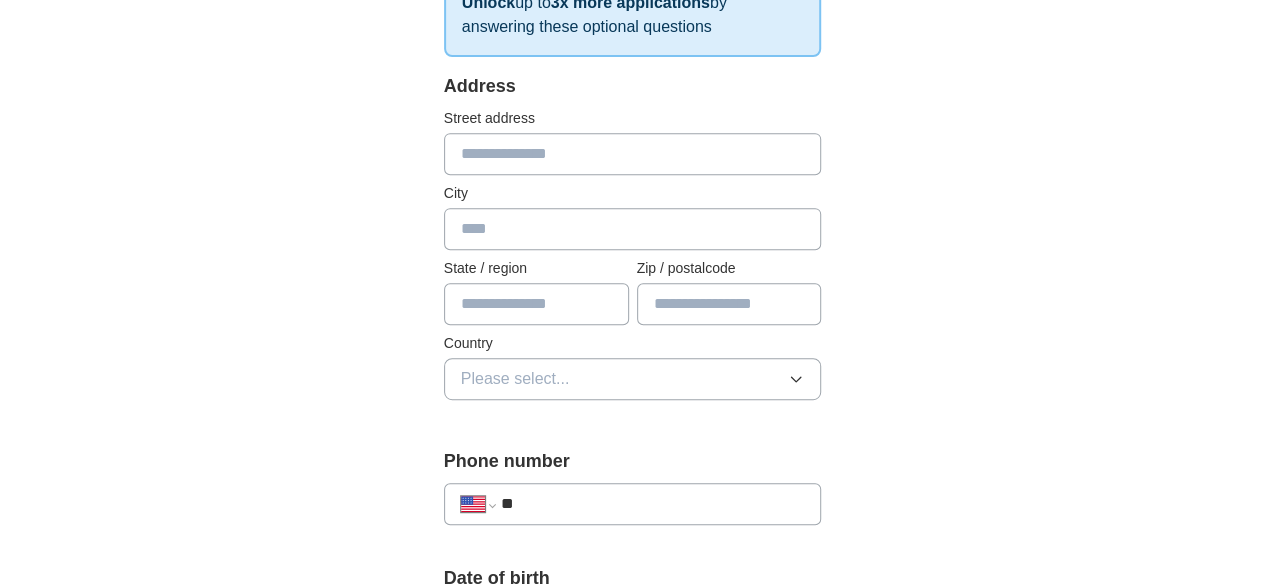 scroll, scrollTop: 358, scrollLeft: 0, axis: vertical 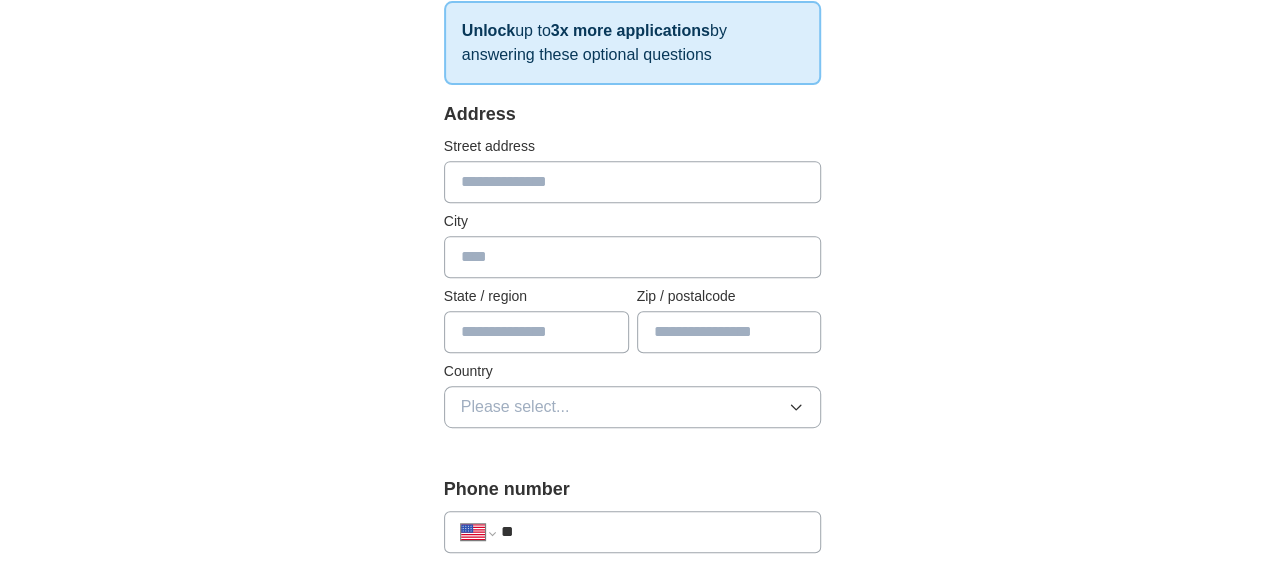 click at bounding box center [633, 182] 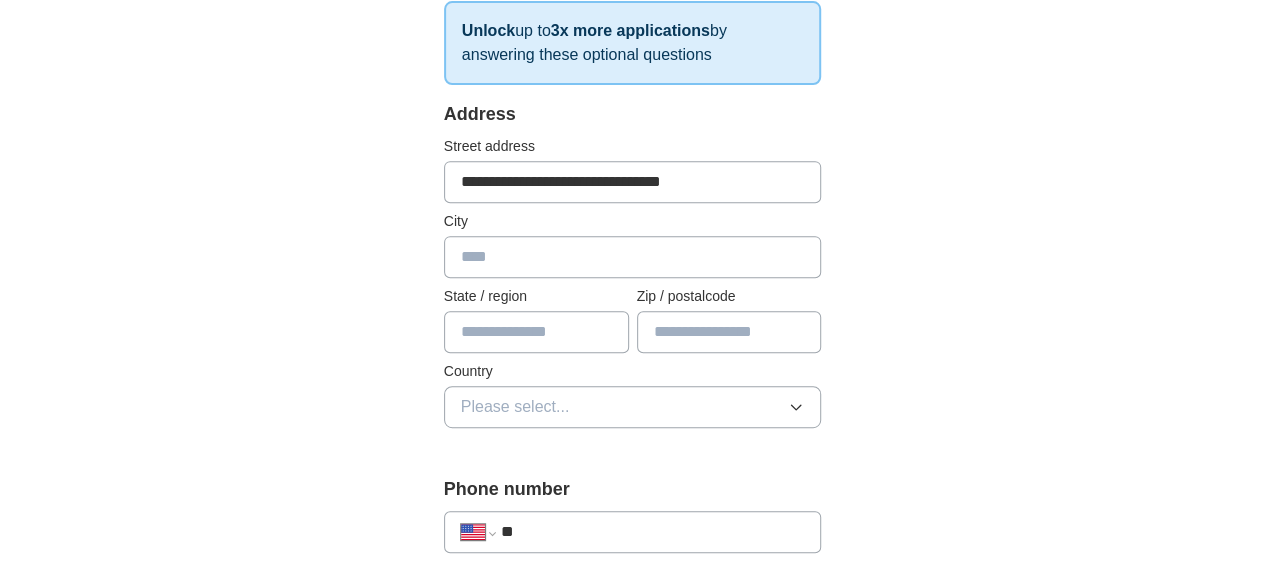 type on "**********" 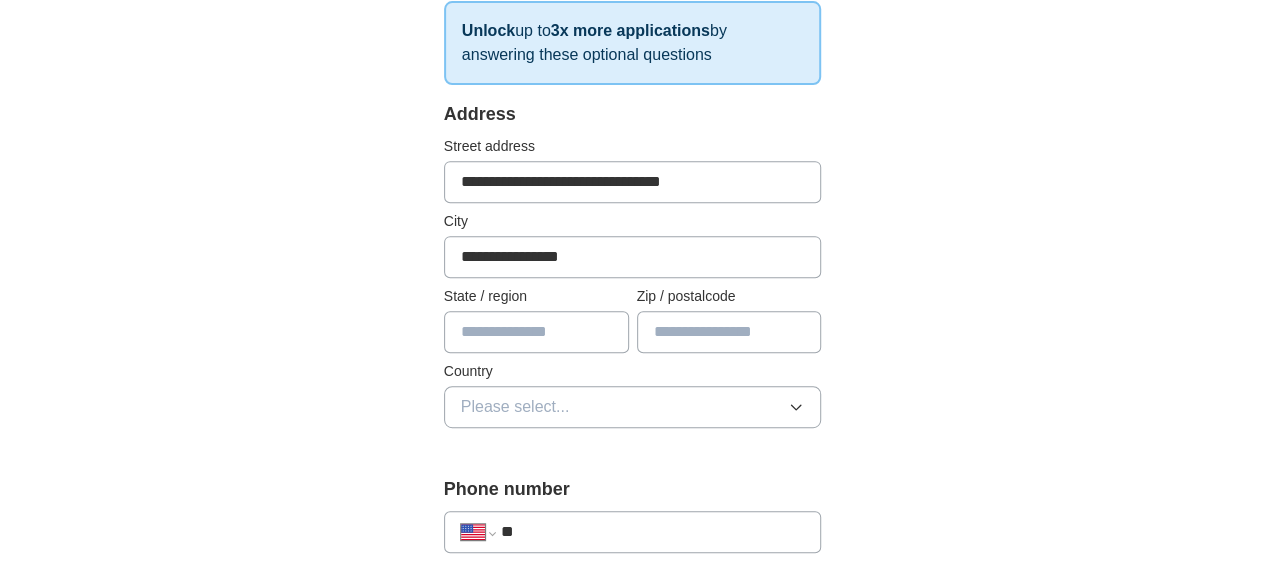 type on "**" 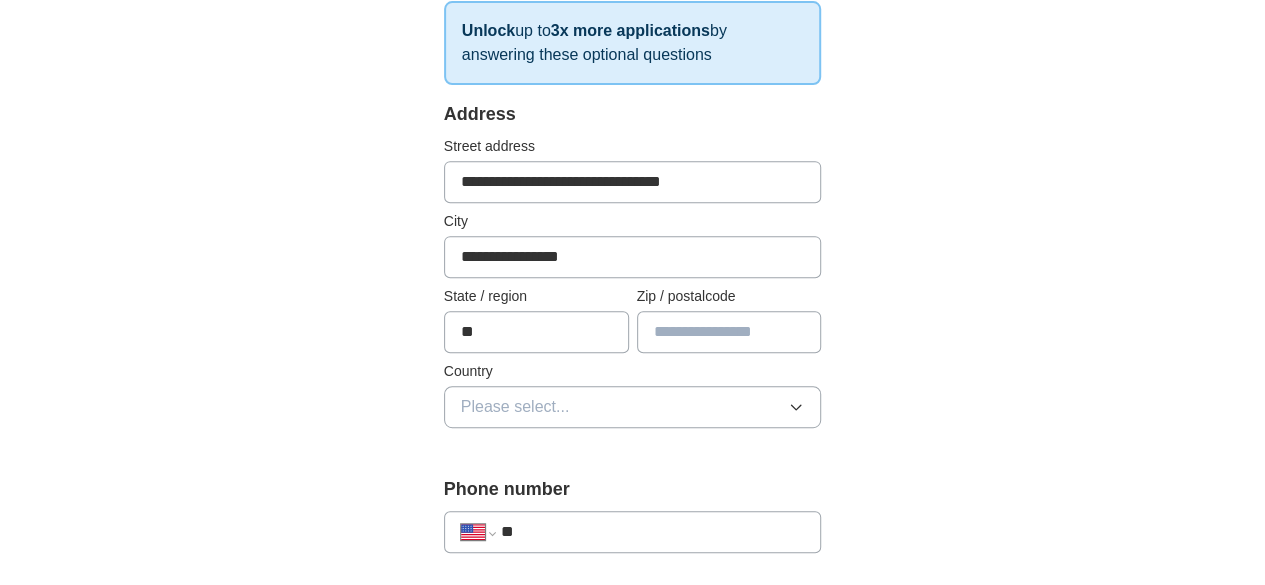 type on "*****" 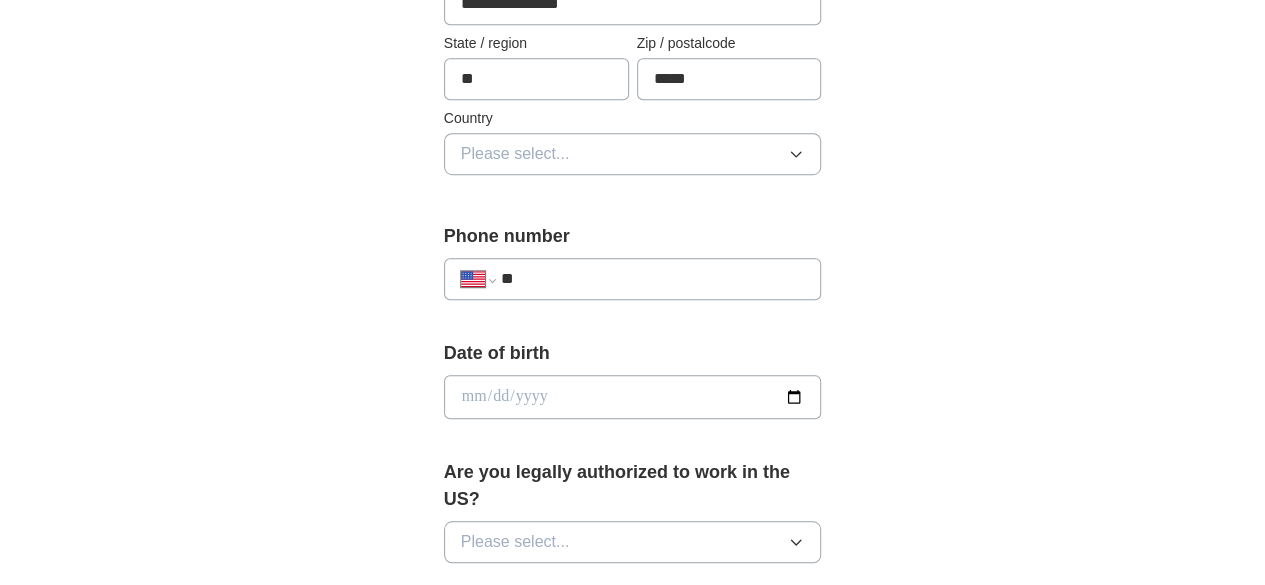 scroll, scrollTop: 612, scrollLeft: 0, axis: vertical 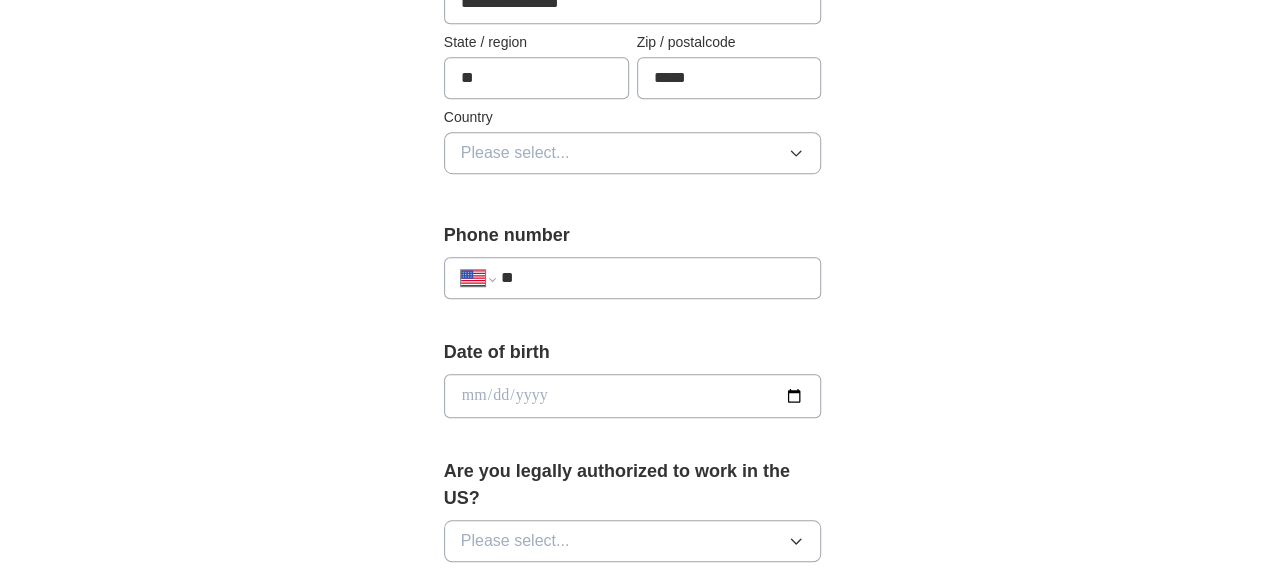 click on "Please select..." at bounding box center (633, 153) 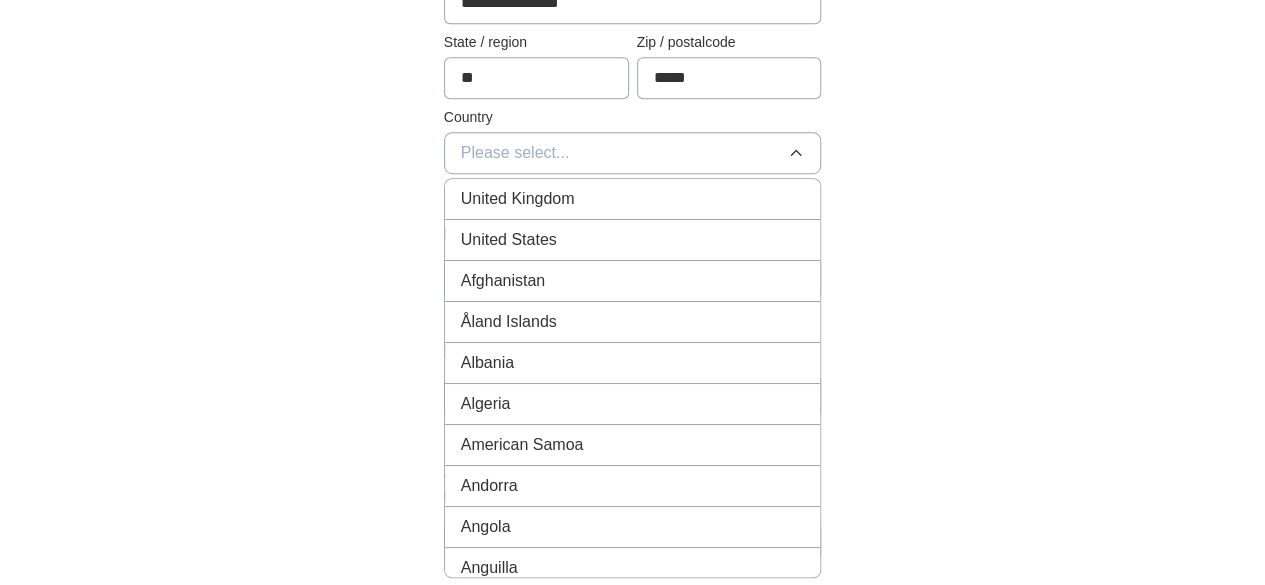 click on "United States" at bounding box center [633, 240] 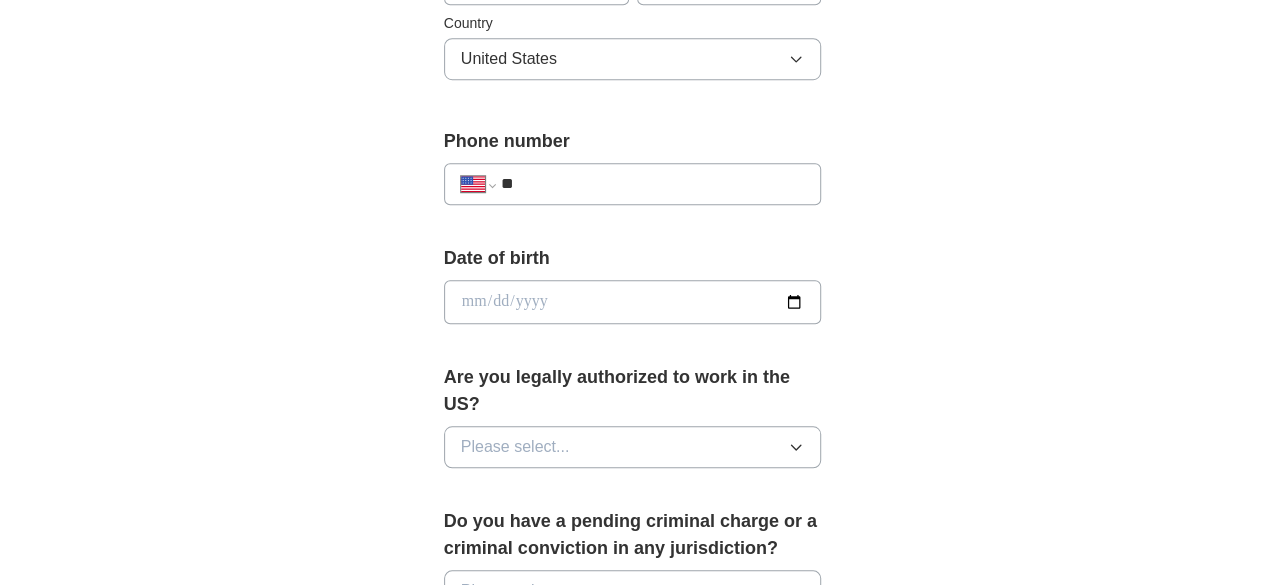scroll, scrollTop: 707, scrollLeft: 0, axis: vertical 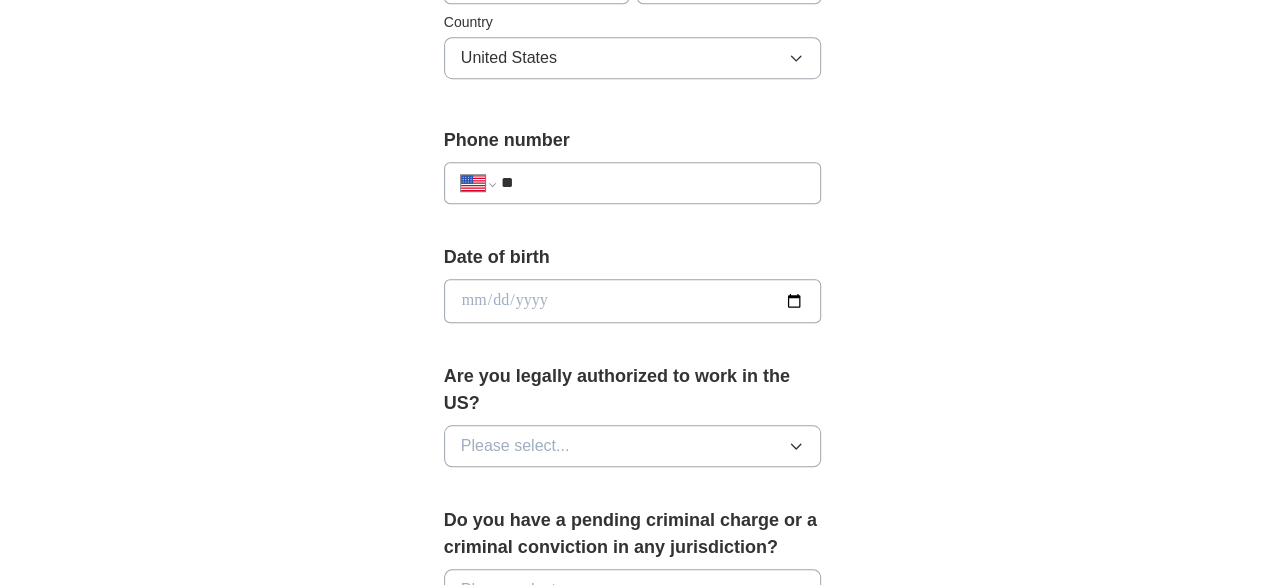click on "**" at bounding box center (653, 183) 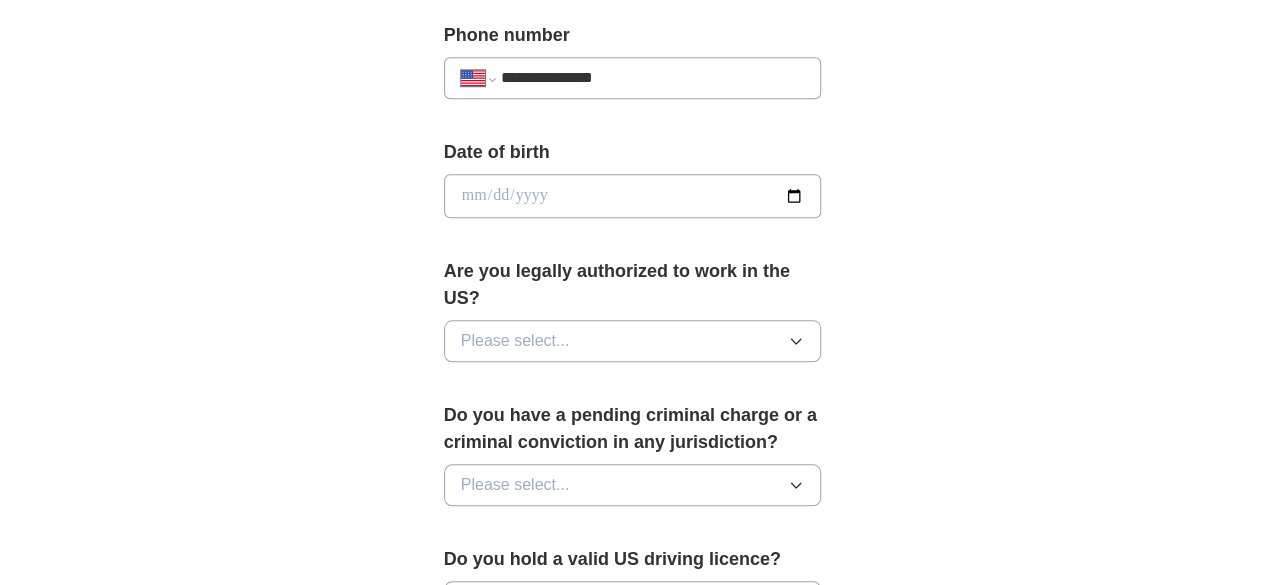 scroll, scrollTop: 829, scrollLeft: 0, axis: vertical 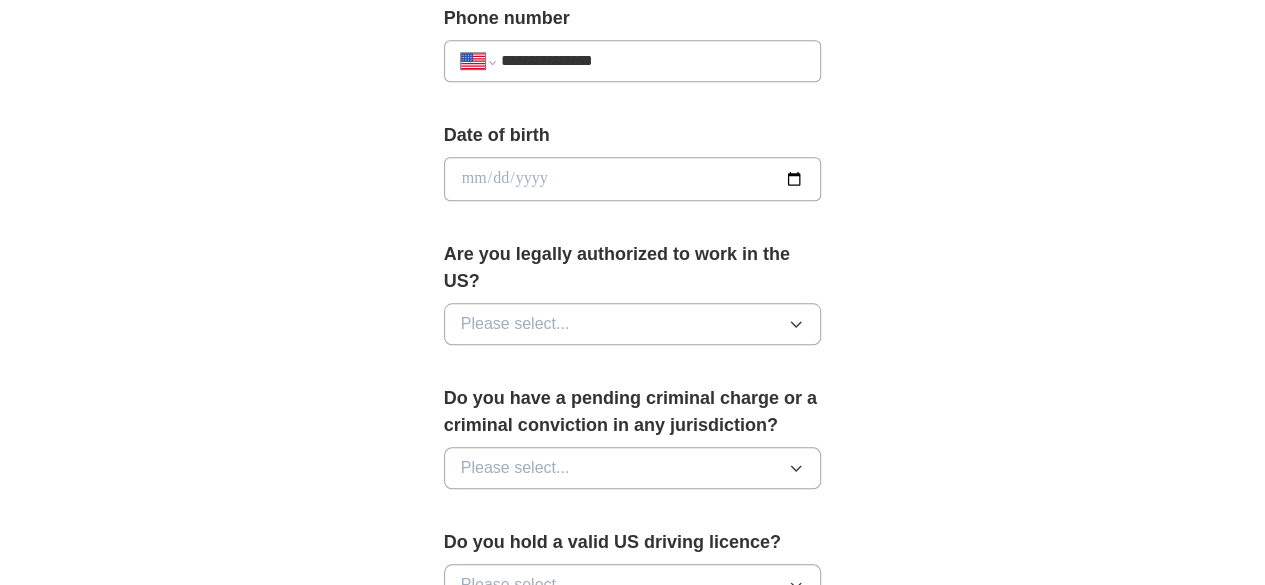 type on "**********" 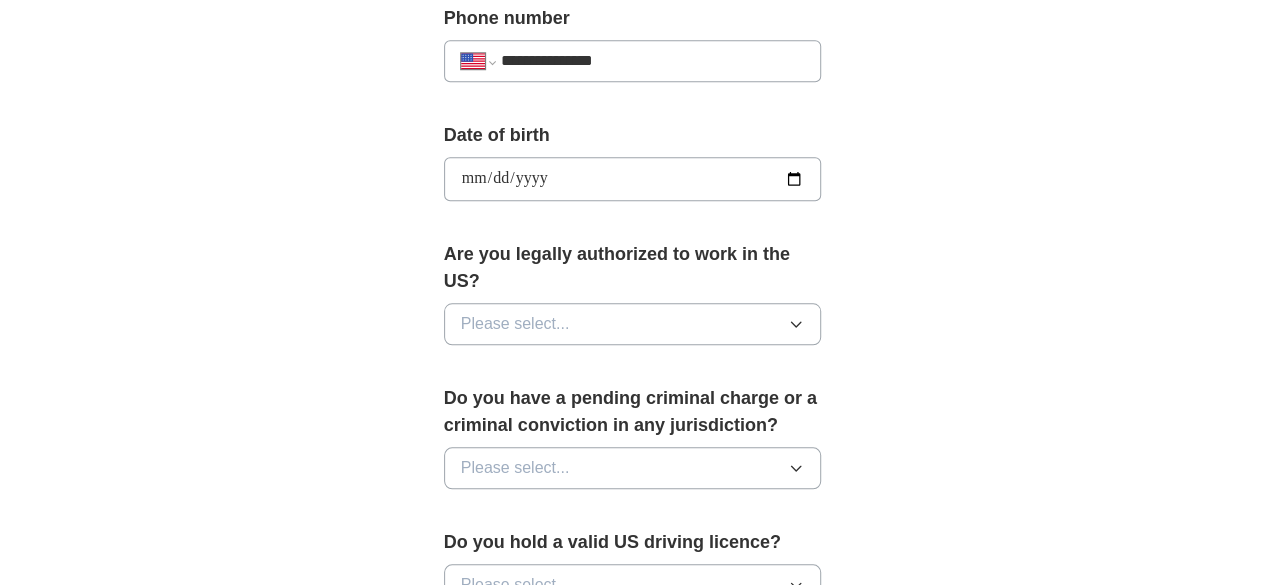 type on "**********" 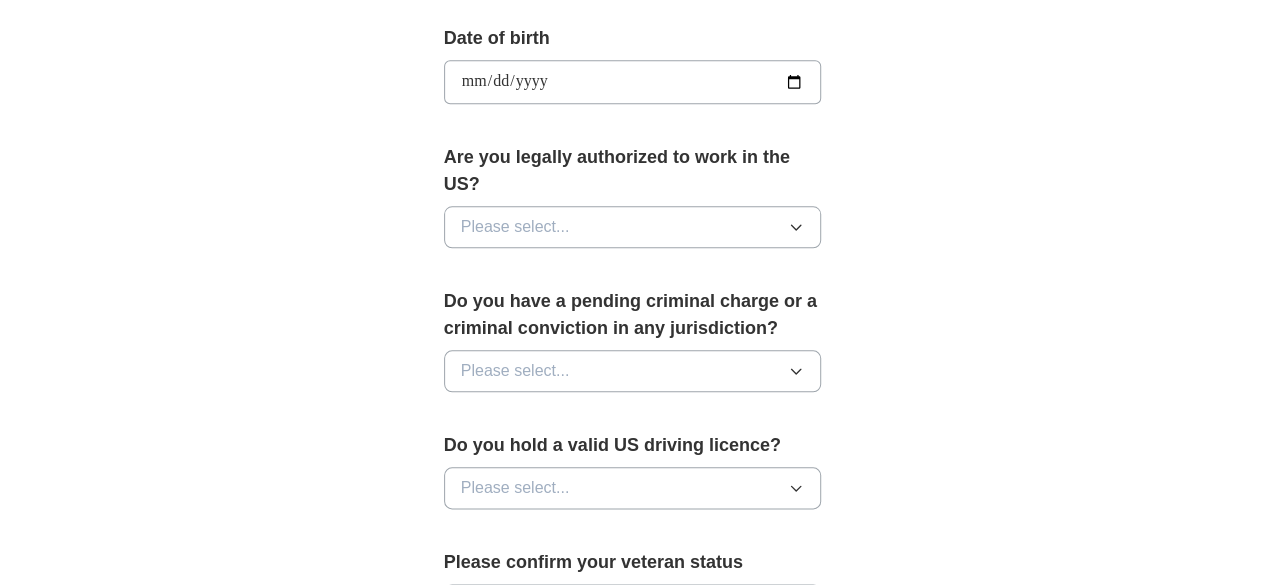 scroll, scrollTop: 927, scrollLeft: 0, axis: vertical 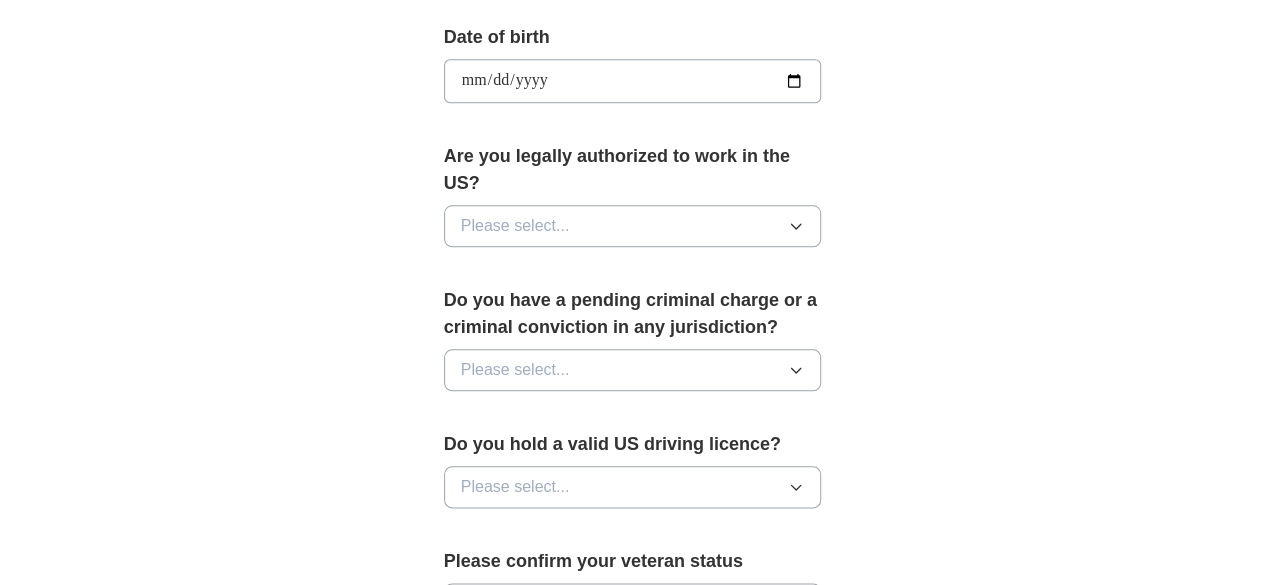 click on "Please select..." at bounding box center (633, 226) 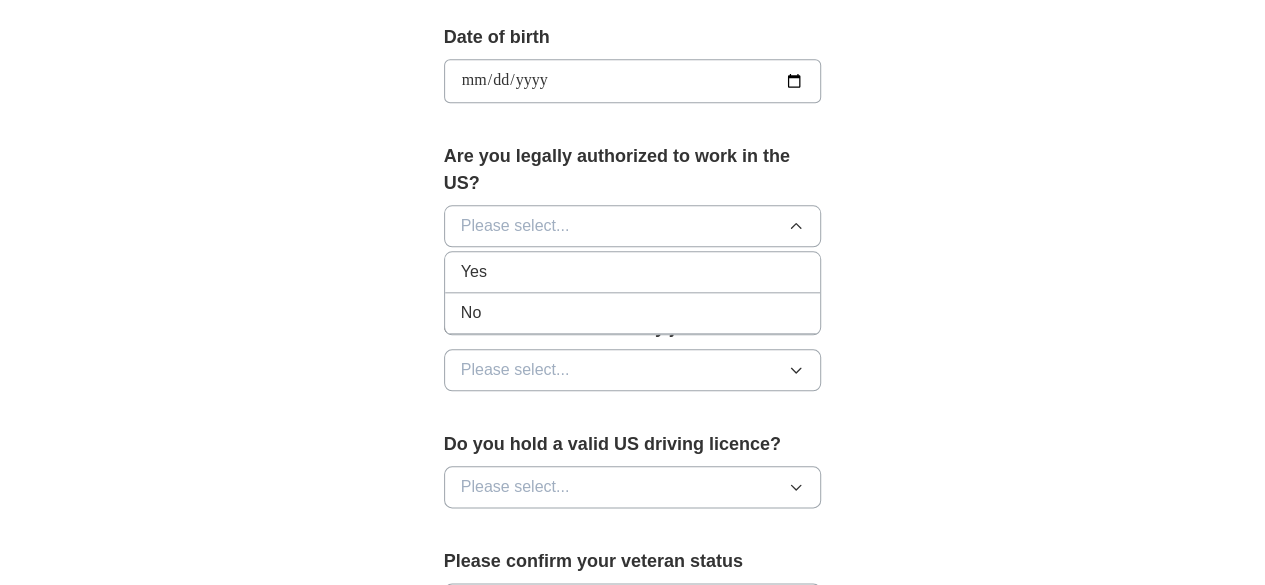 click on "Yes" at bounding box center (633, 272) 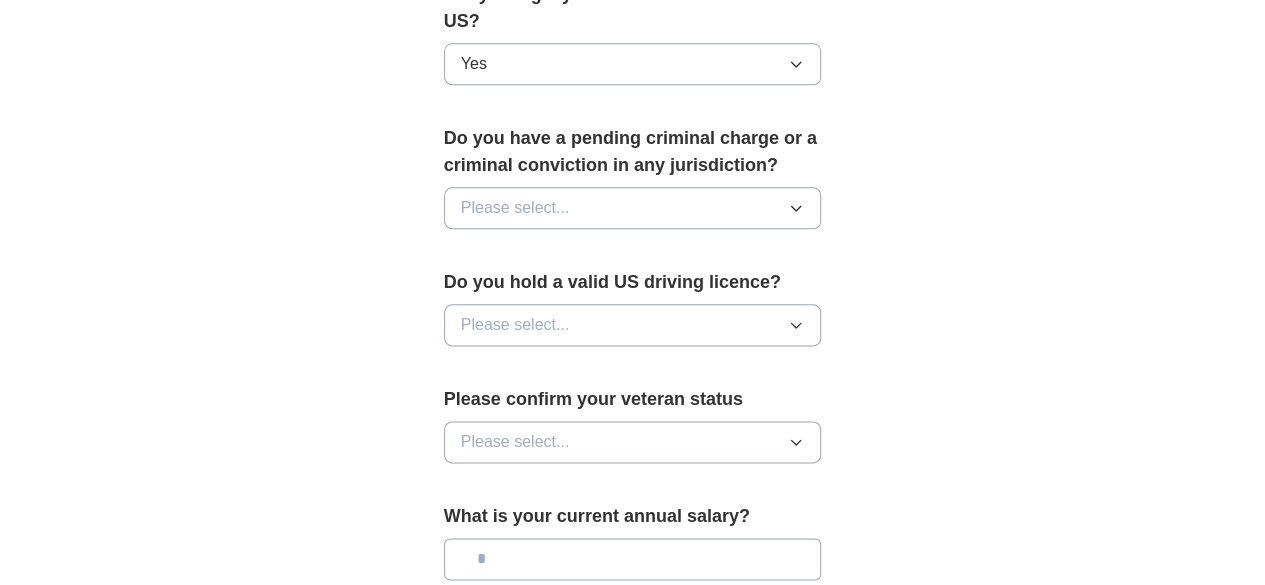 scroll, scrollTop: 1096, scrollLeft: 0, axis: vertical 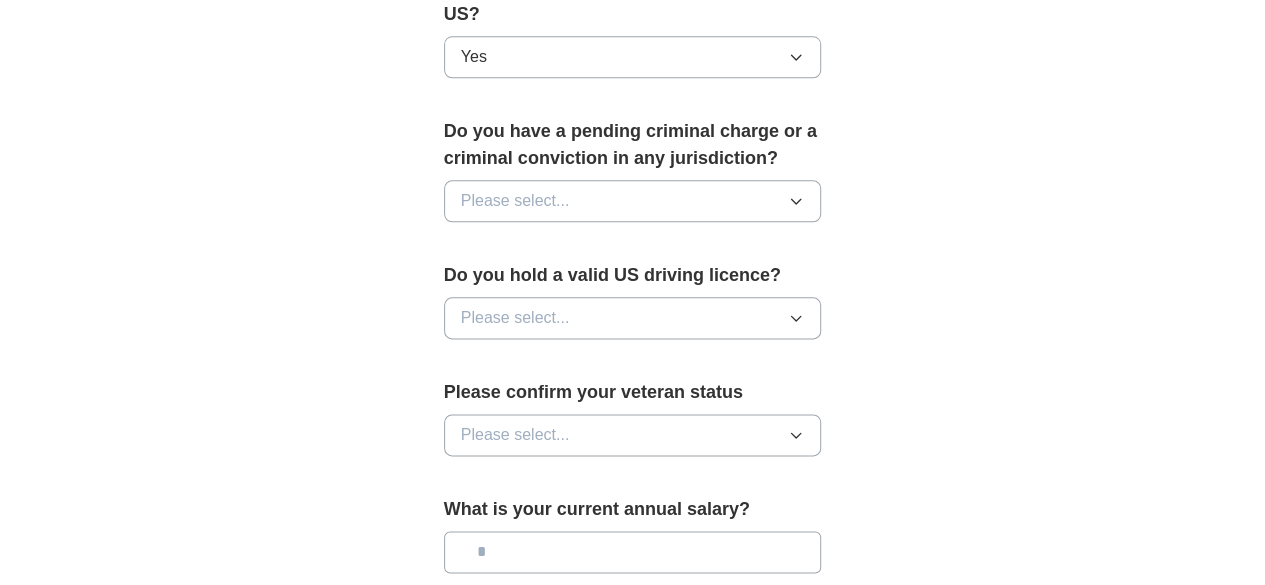 click on "Please select..." at bounding box center (633, 201) 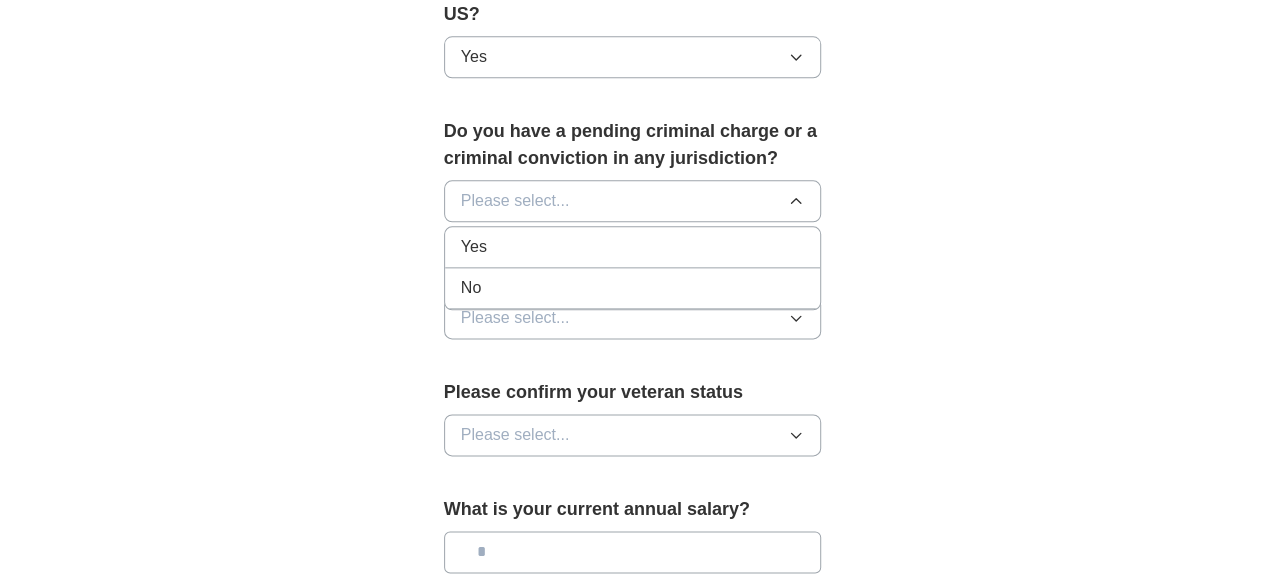 click on "No" at bounding box center [633, 288] 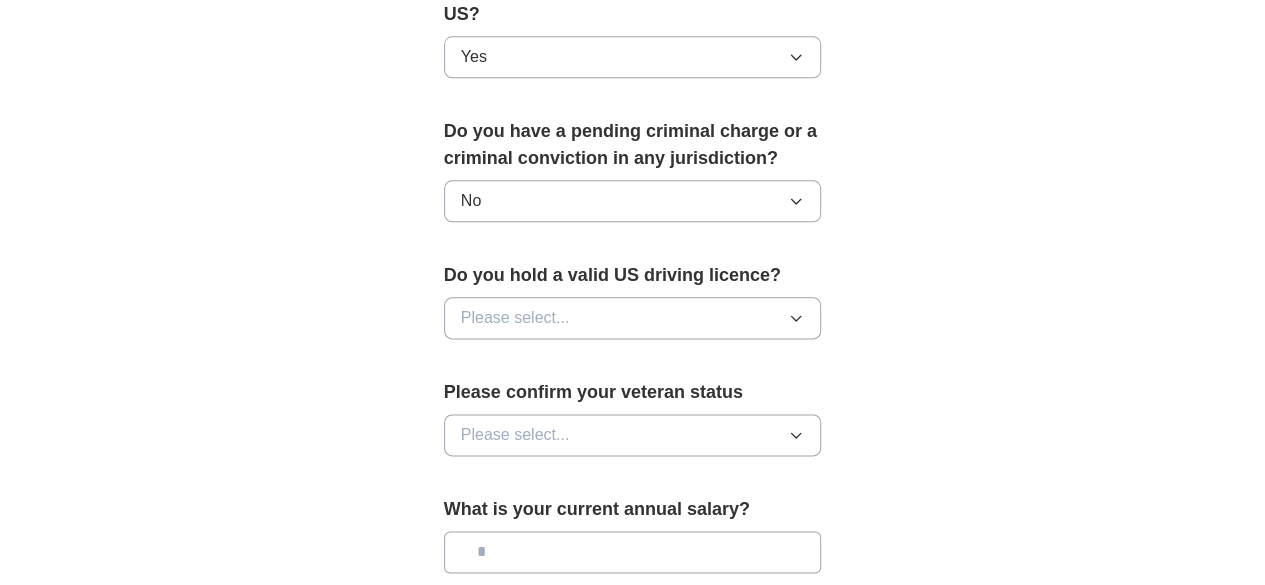 scroll, scrollTop: 1176, scrollLeft: 0, axis: vertical 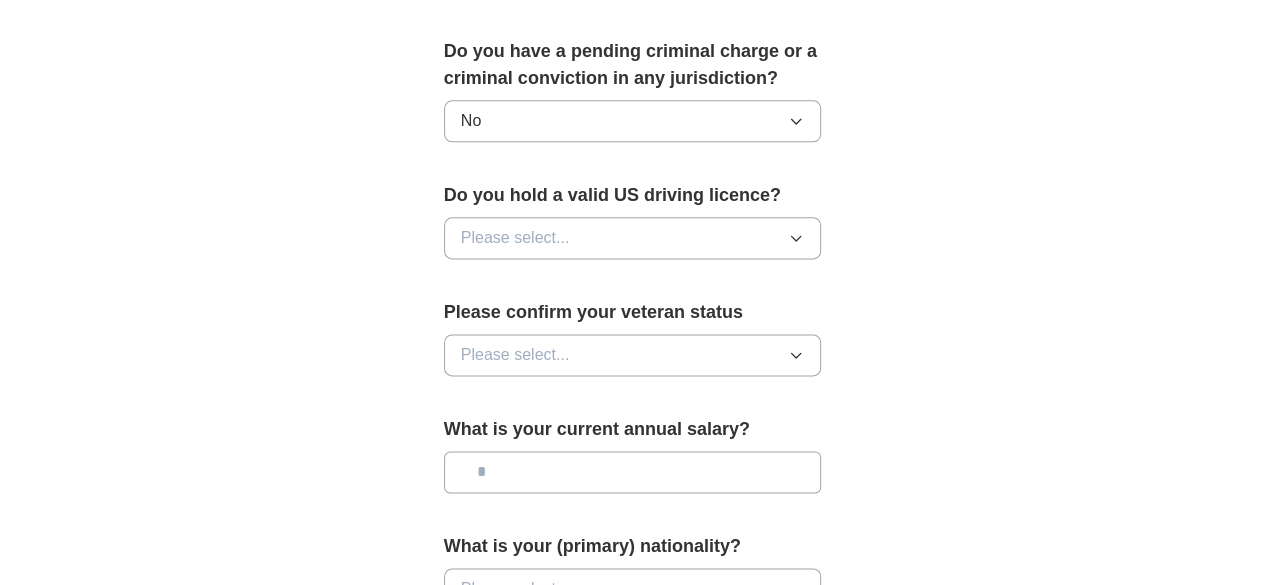 click on "Please select..." at bounding box center [515, 238] 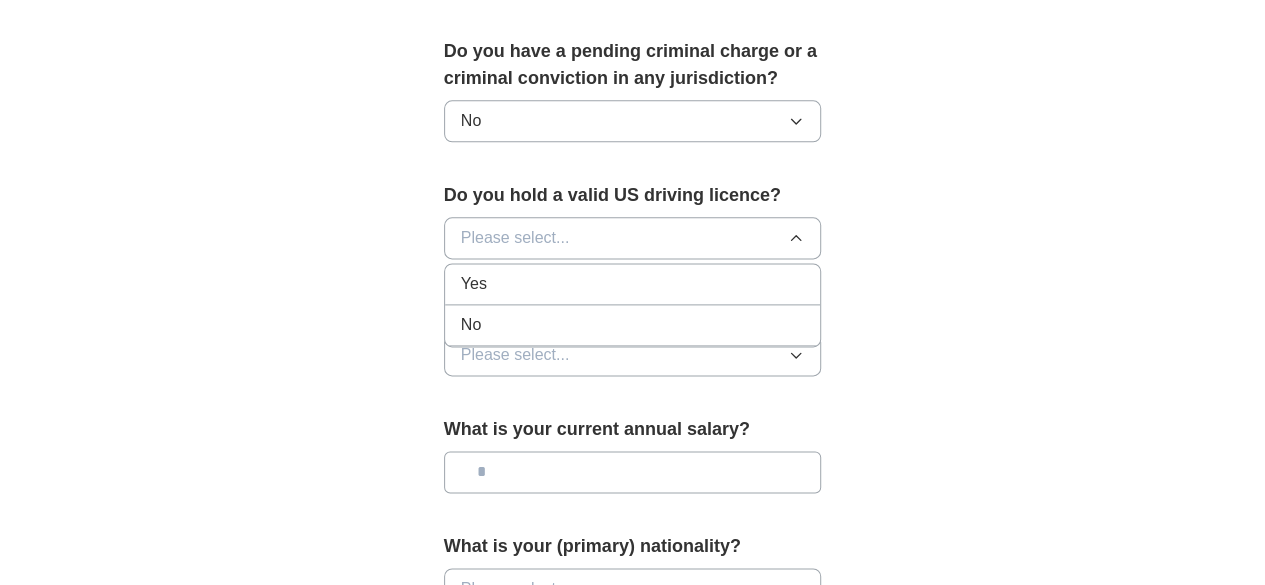 click on "No" at bounding box center (633, 325) 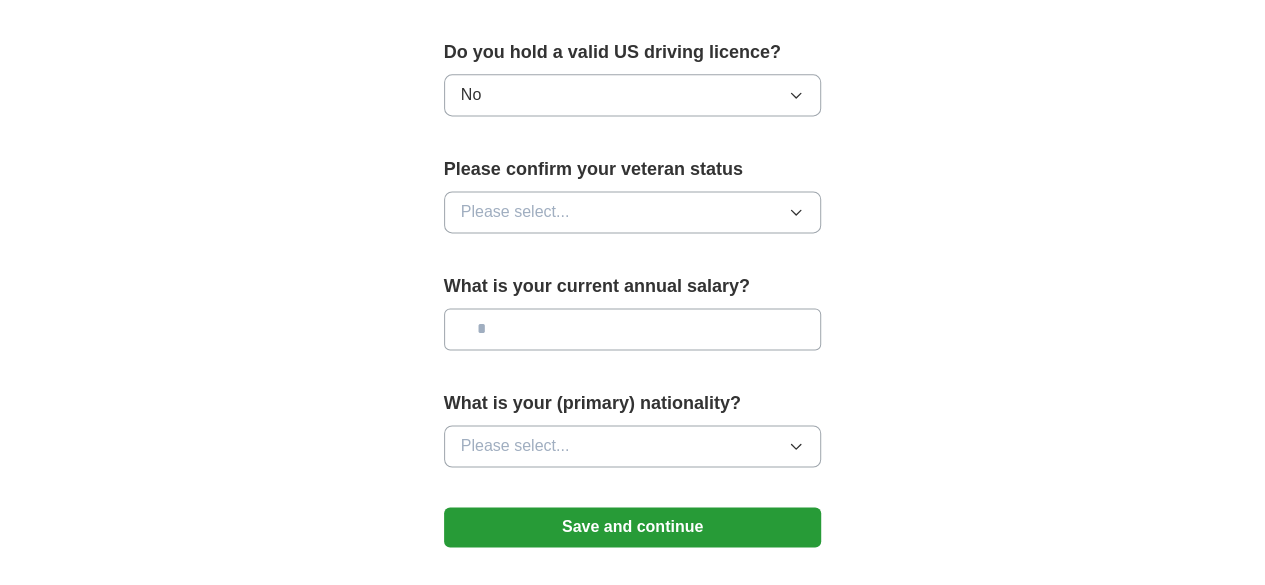 scroll, scrollTop: 1344, scrollLeft: 0, axis: vertical 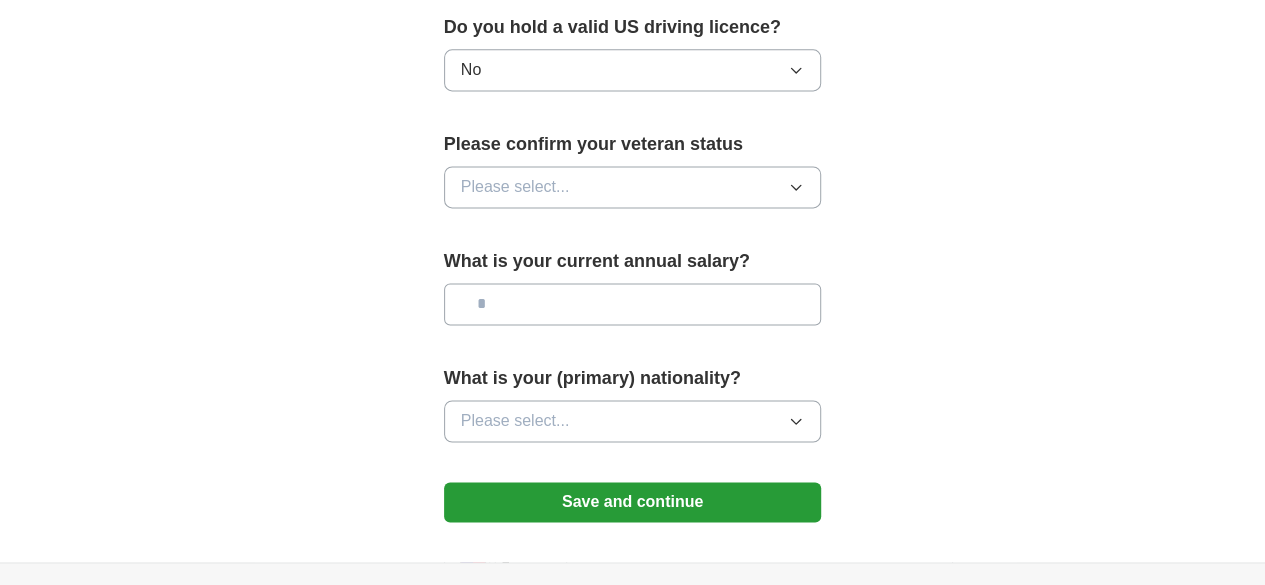 click on "Please select..." at bounding box center (515, 187) 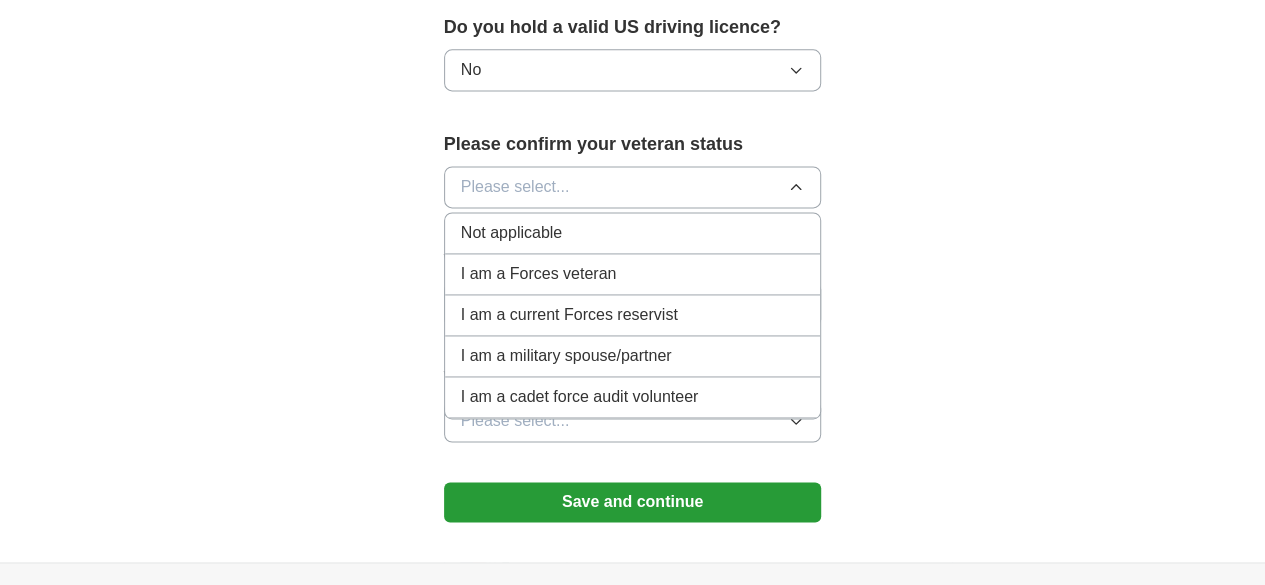 click on "Not applicable" at bounding box center (633, 233) 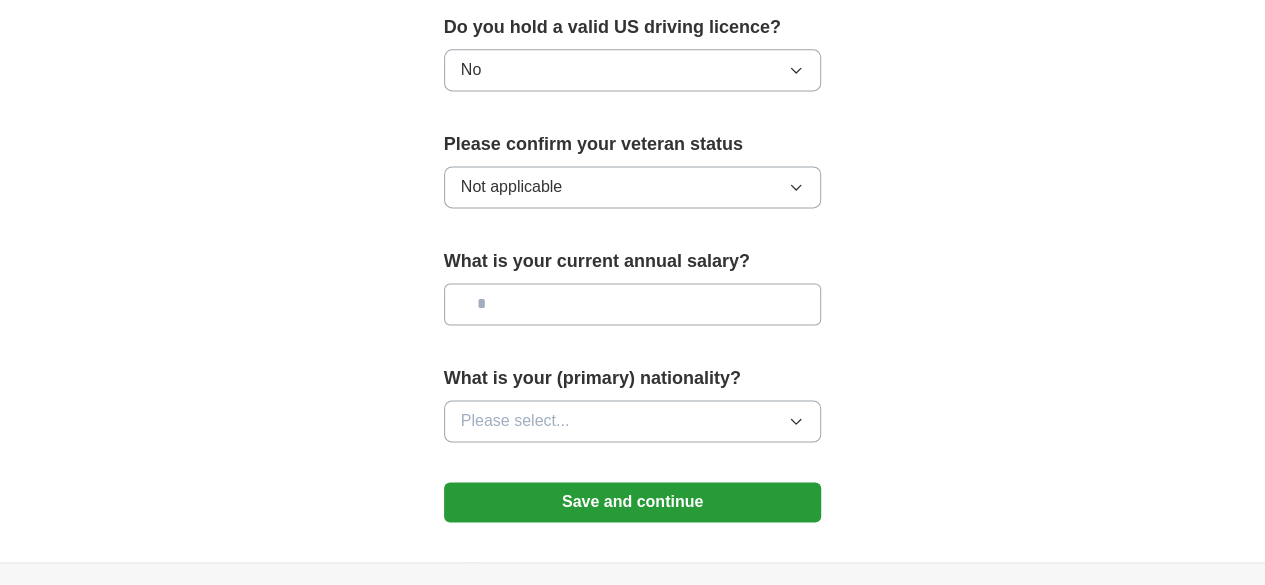 scroll, scrollTop: 1450, scrollLeft: 0, axis: vertical 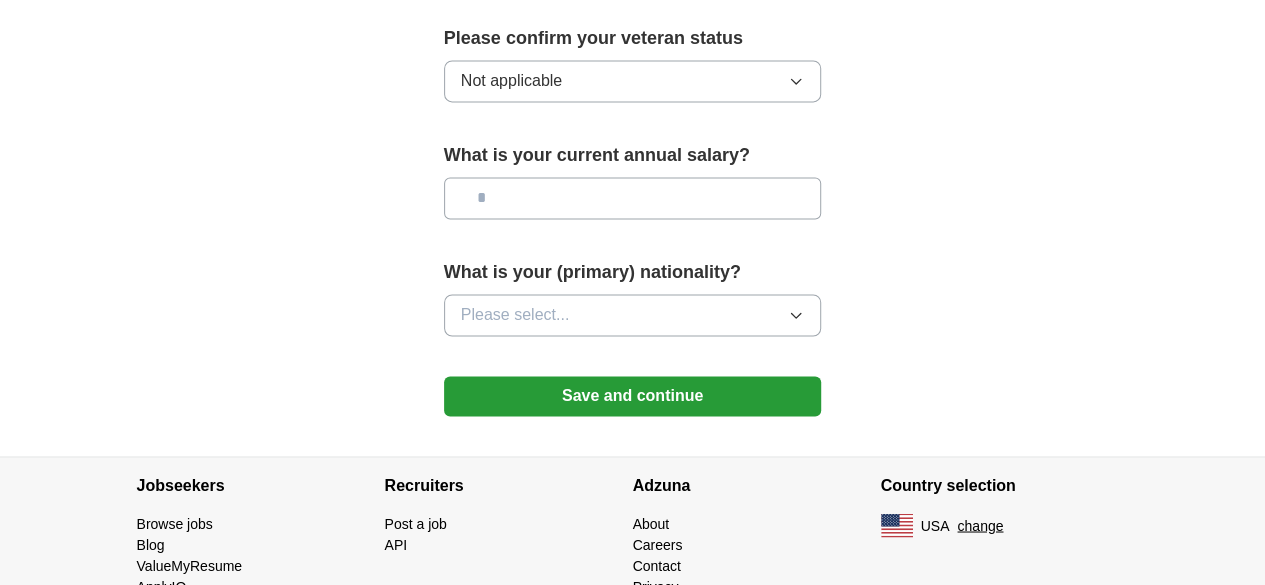 click at bounding box center [633, 198] 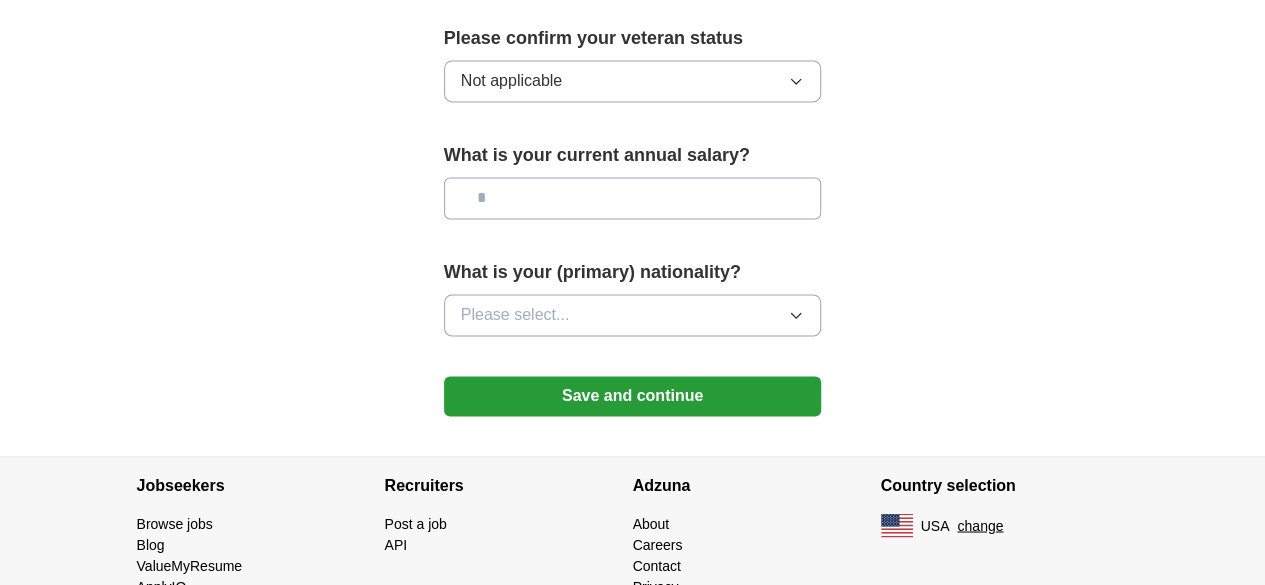 click at bounding box center [633, 198] 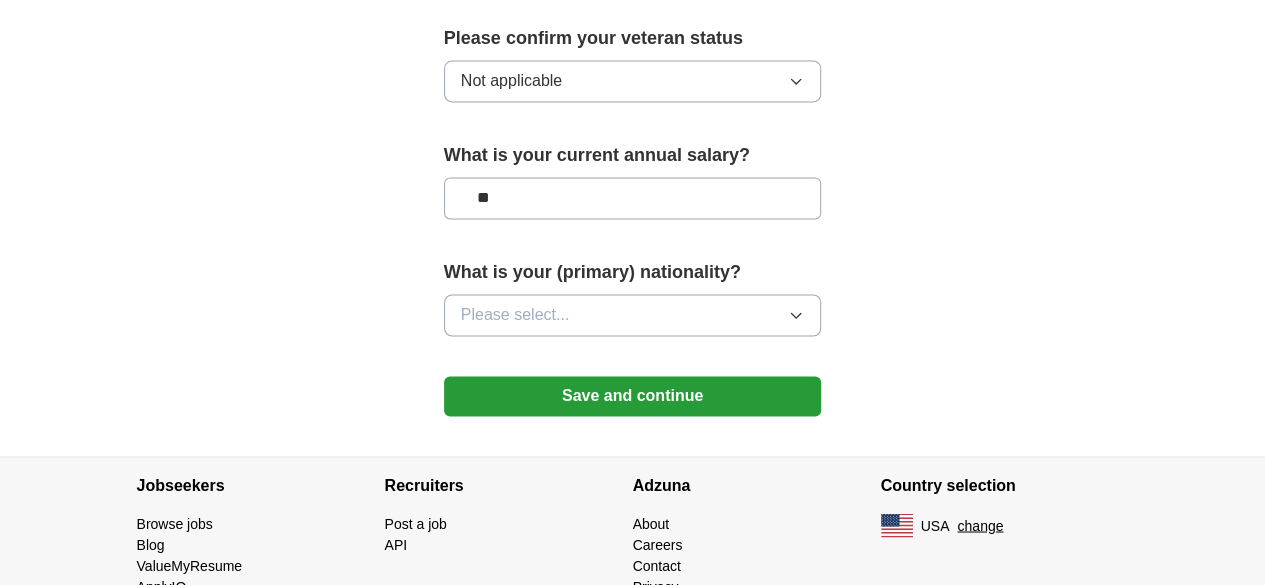 type on "**" 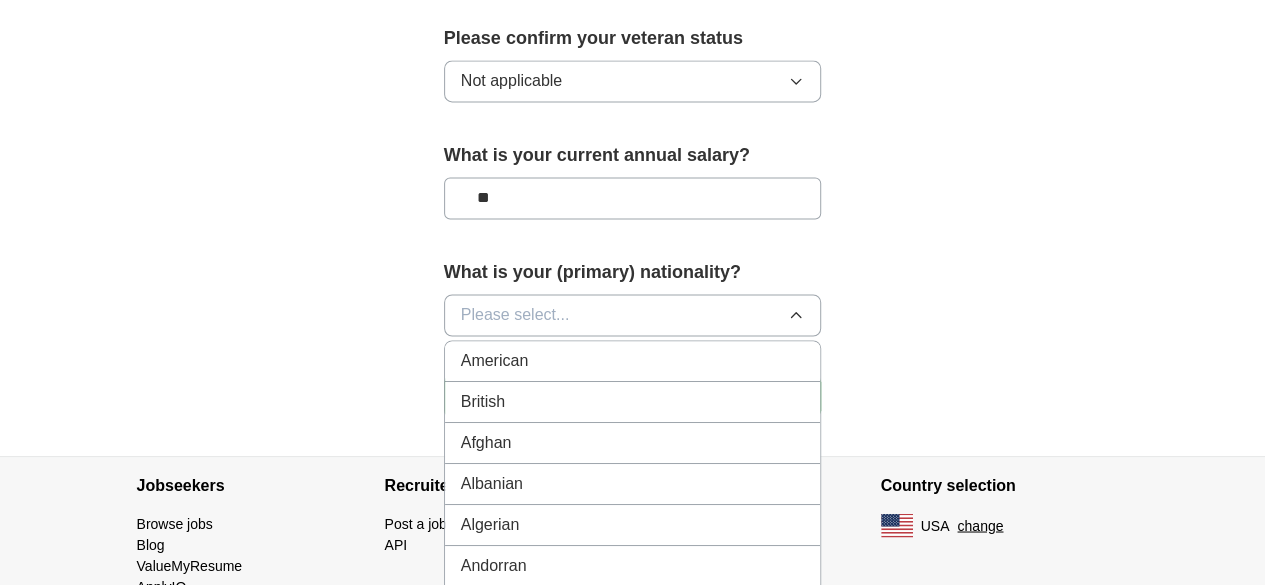 scroll, scrollTop: 1570, scrollLeft: 0, axis: vertical 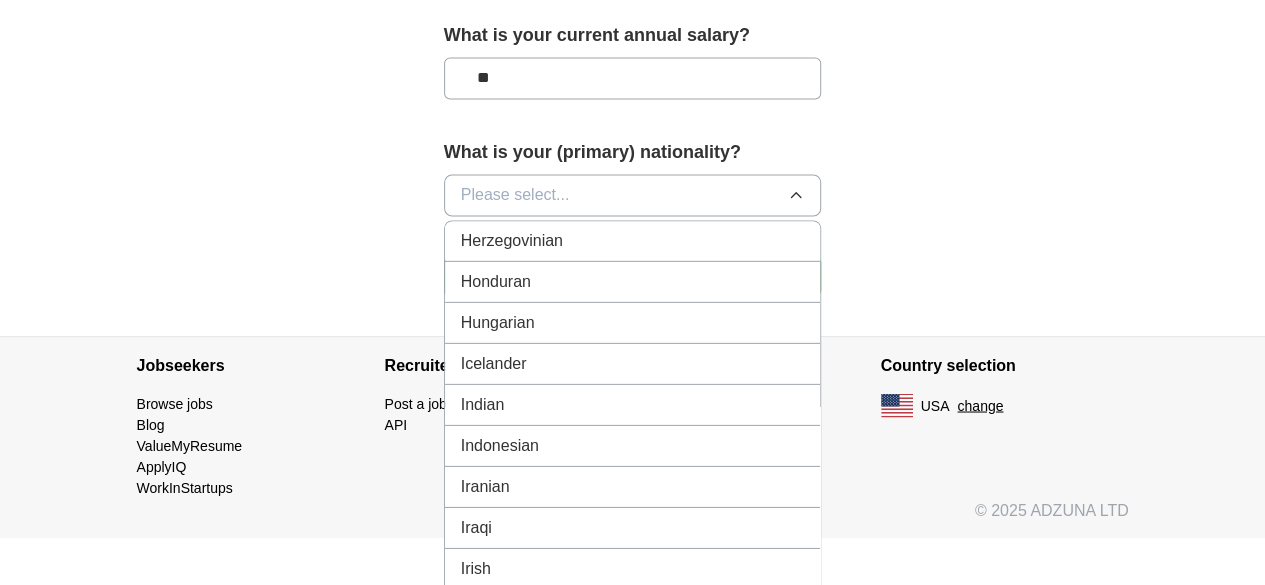 click on "Indian" at bounding box center (633, 404) 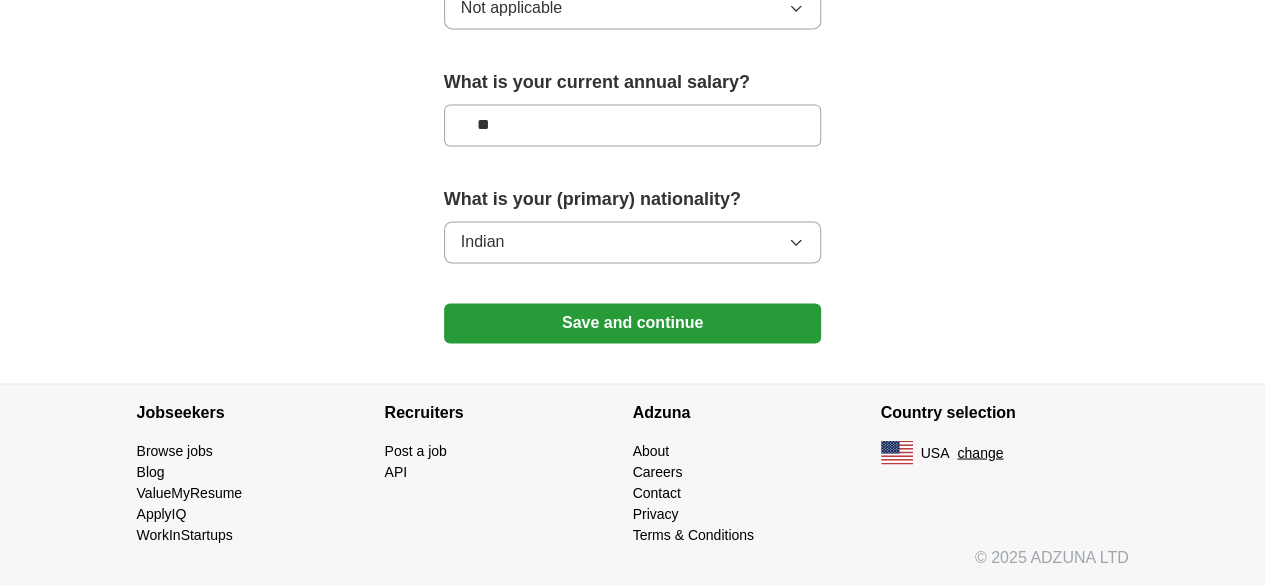 scroll, scrollTop: 1487, scrollLeft: 0, axis: vertical 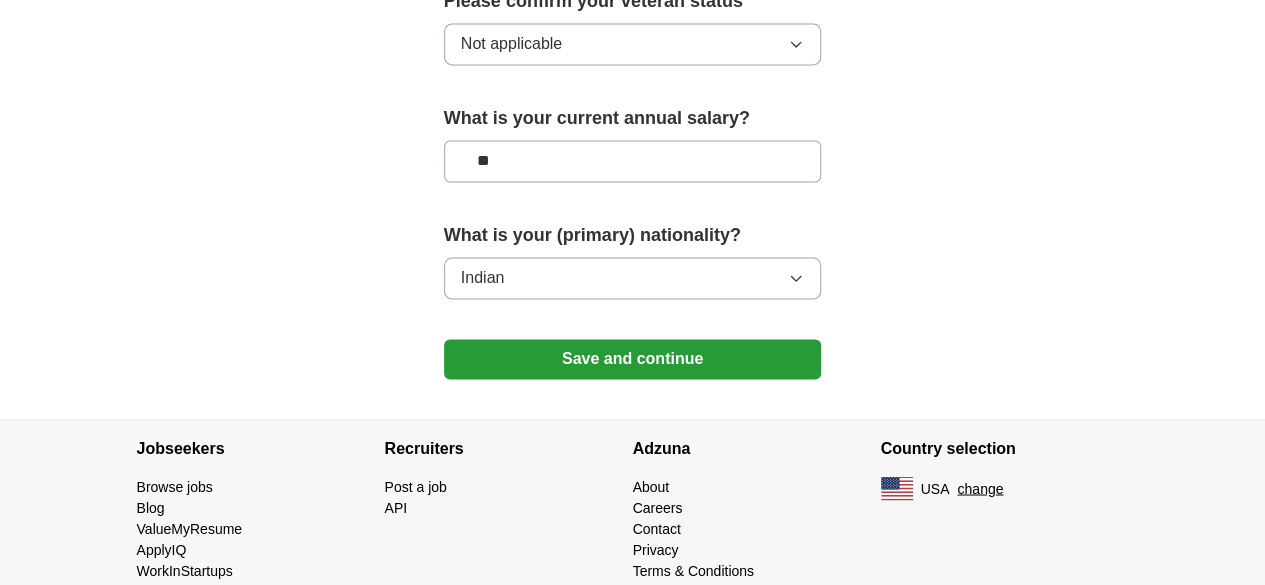 click on "Save and continue" at bounding box center [633, 359] 